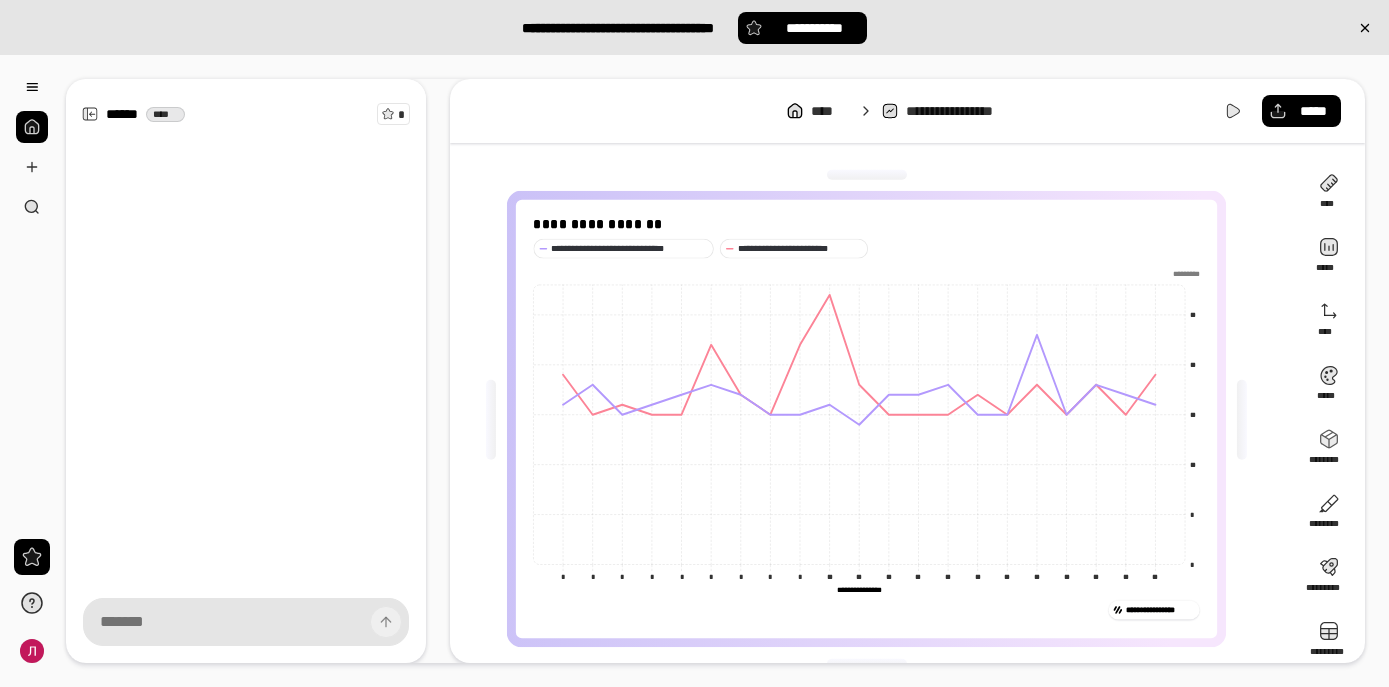 scroll, scrollTop: 0, scrollLeft: 0, axis: both 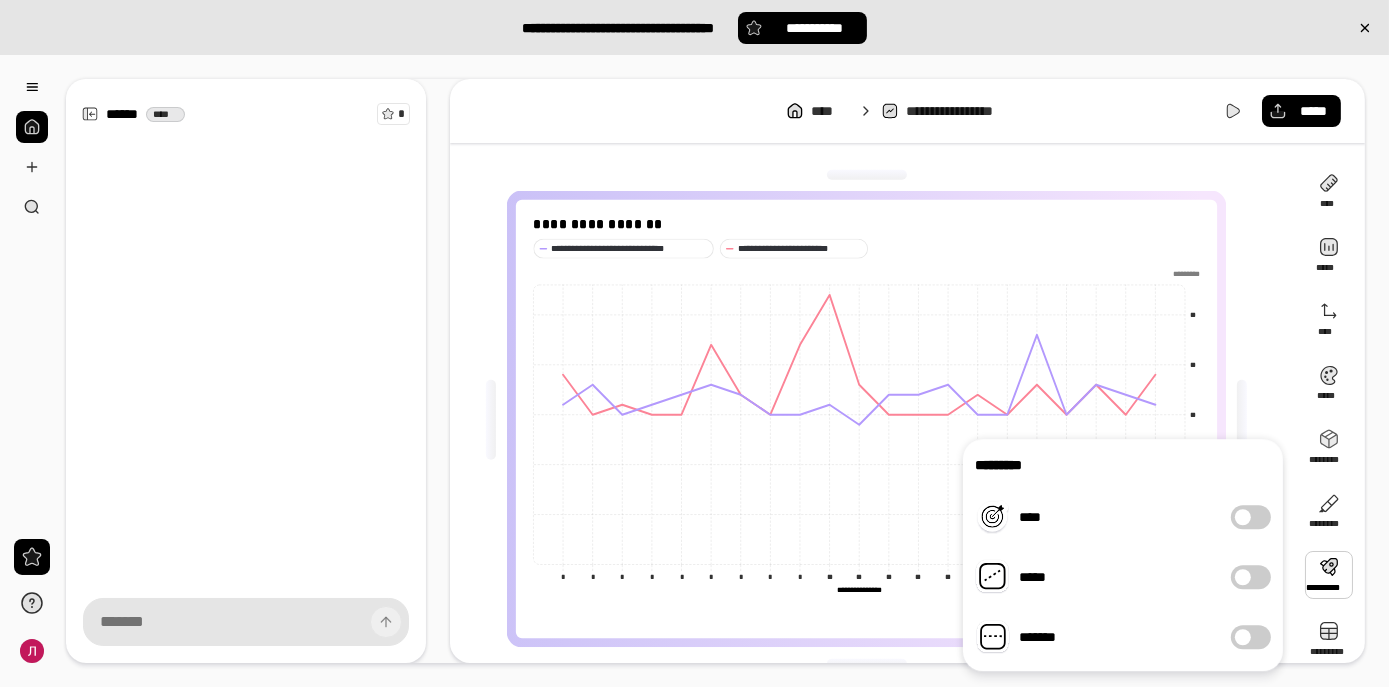 click at bounding box center (1329, 575) 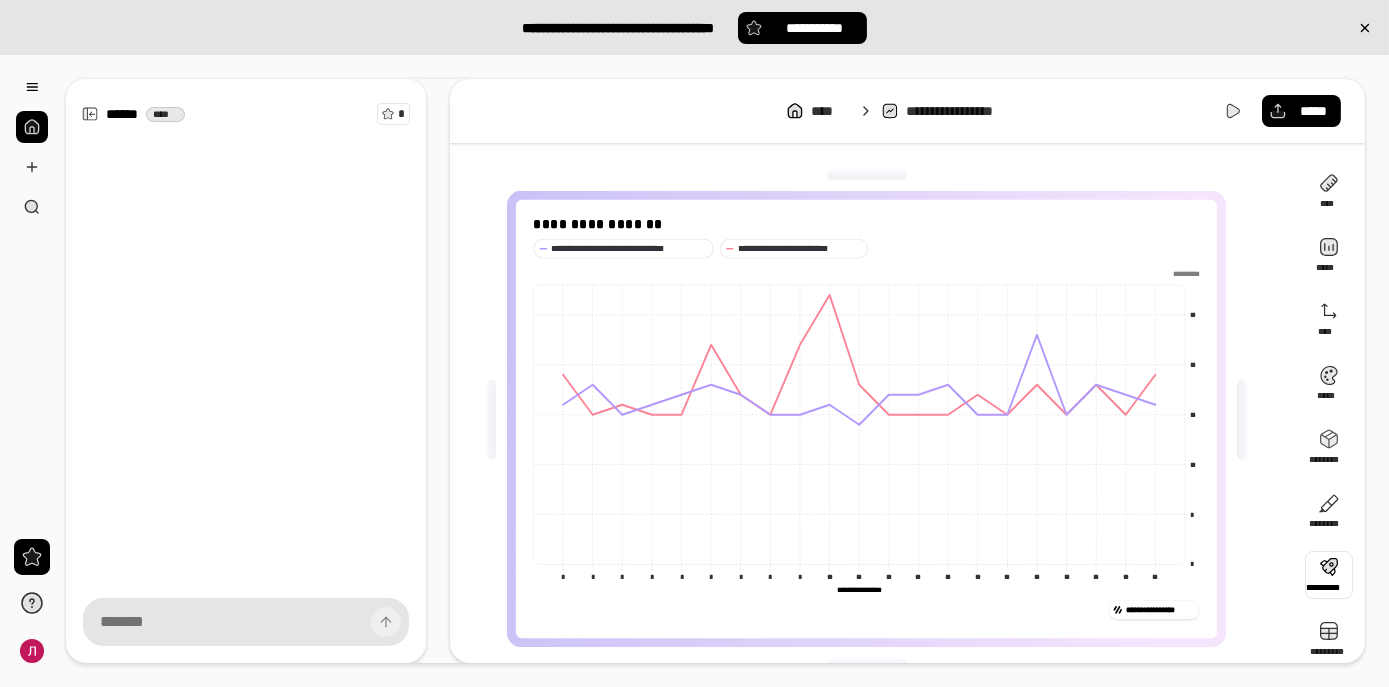 click at bounding box center [1329, 575] 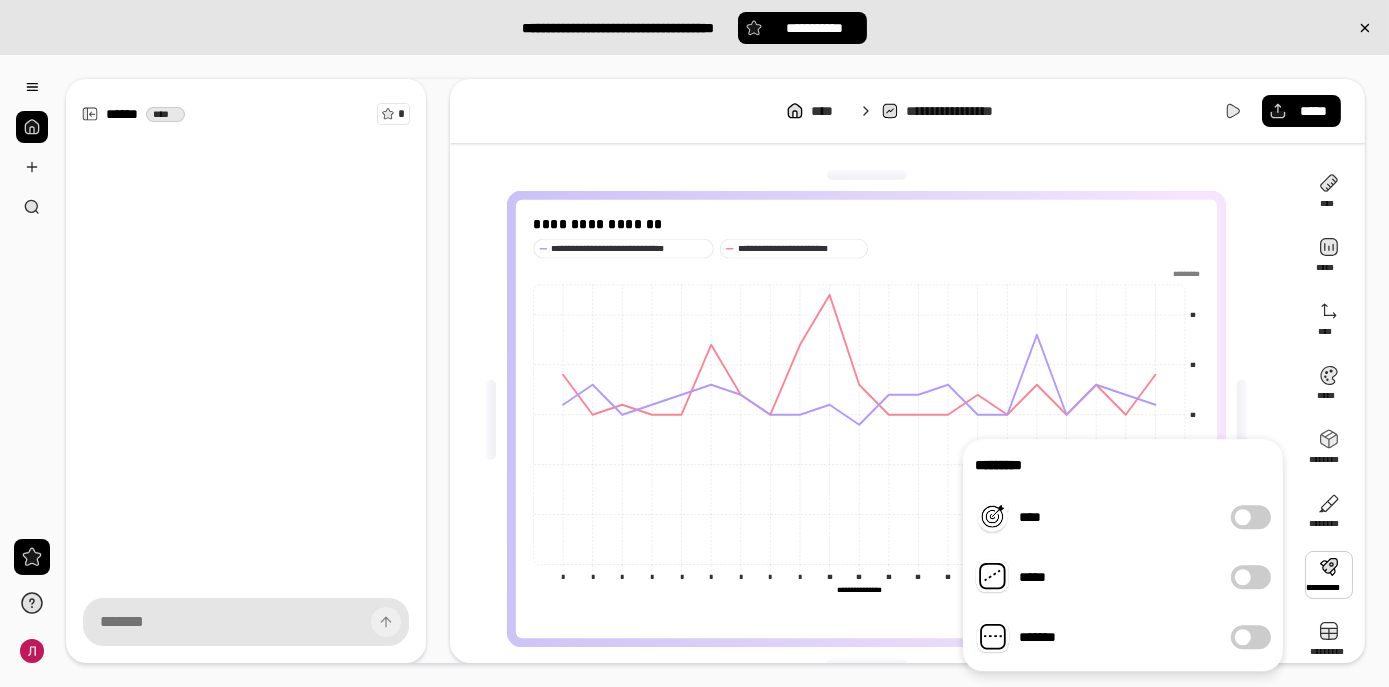 click at bounding box center [1243, 517] 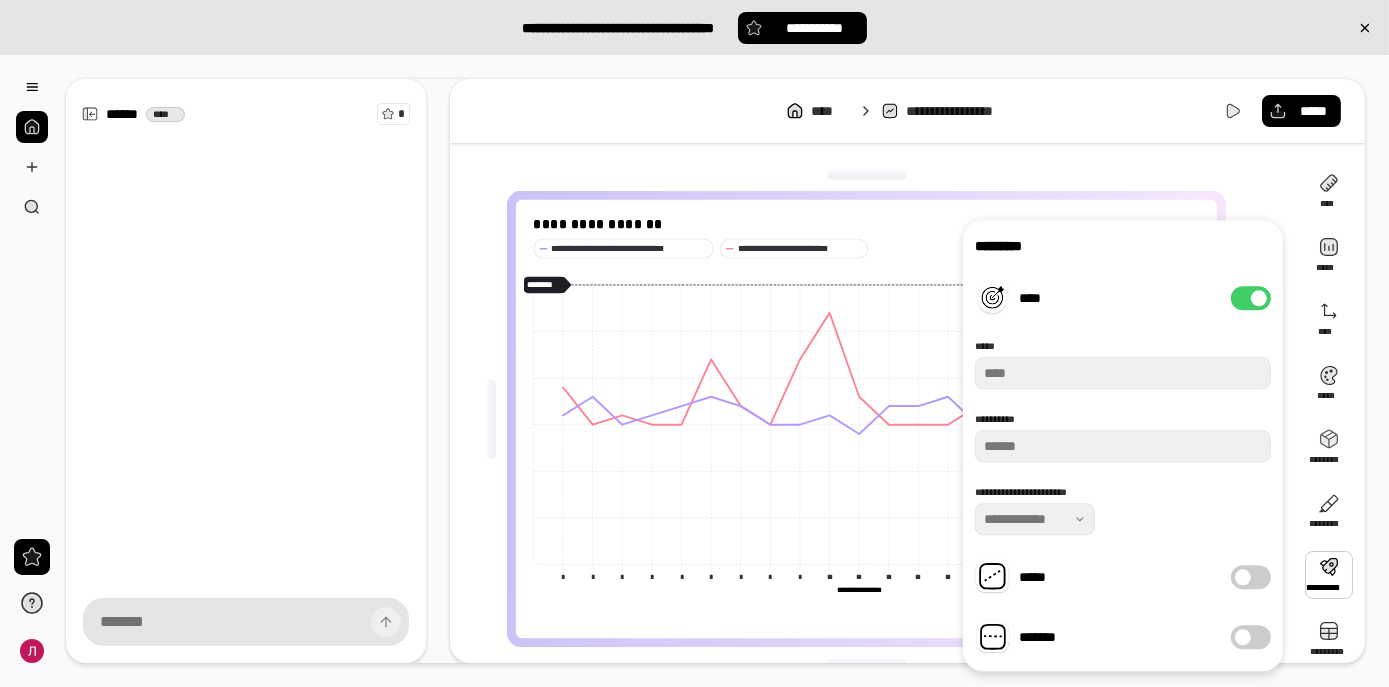 click at bounding box center (1243, 577) 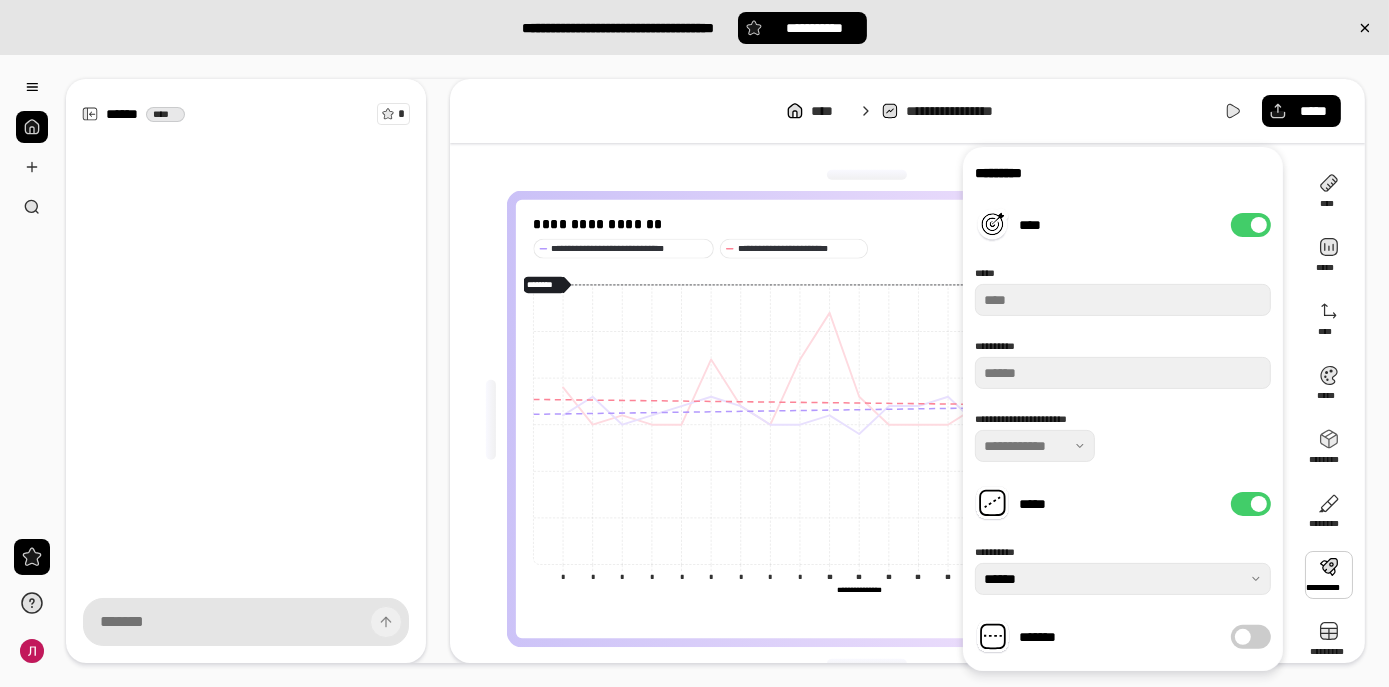 click on "*******" at bounding box center (1251, 637) 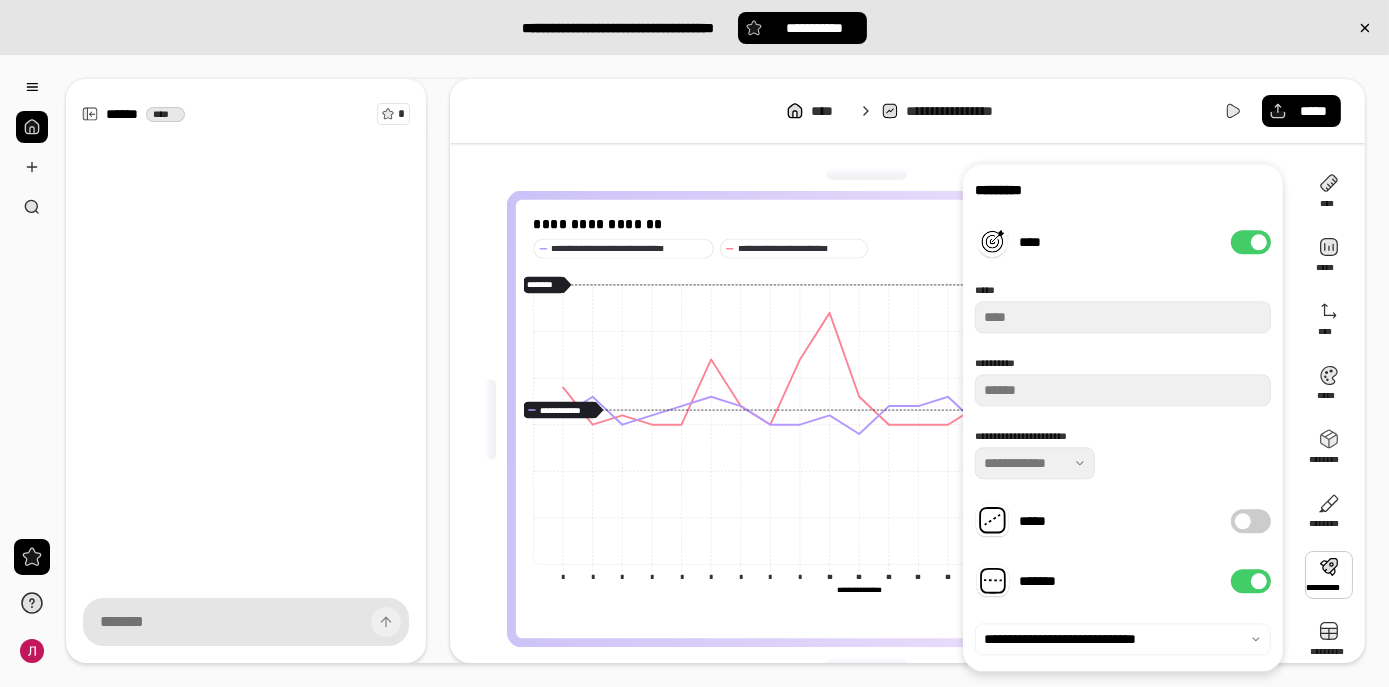 click at bounding box center [1259, 581] 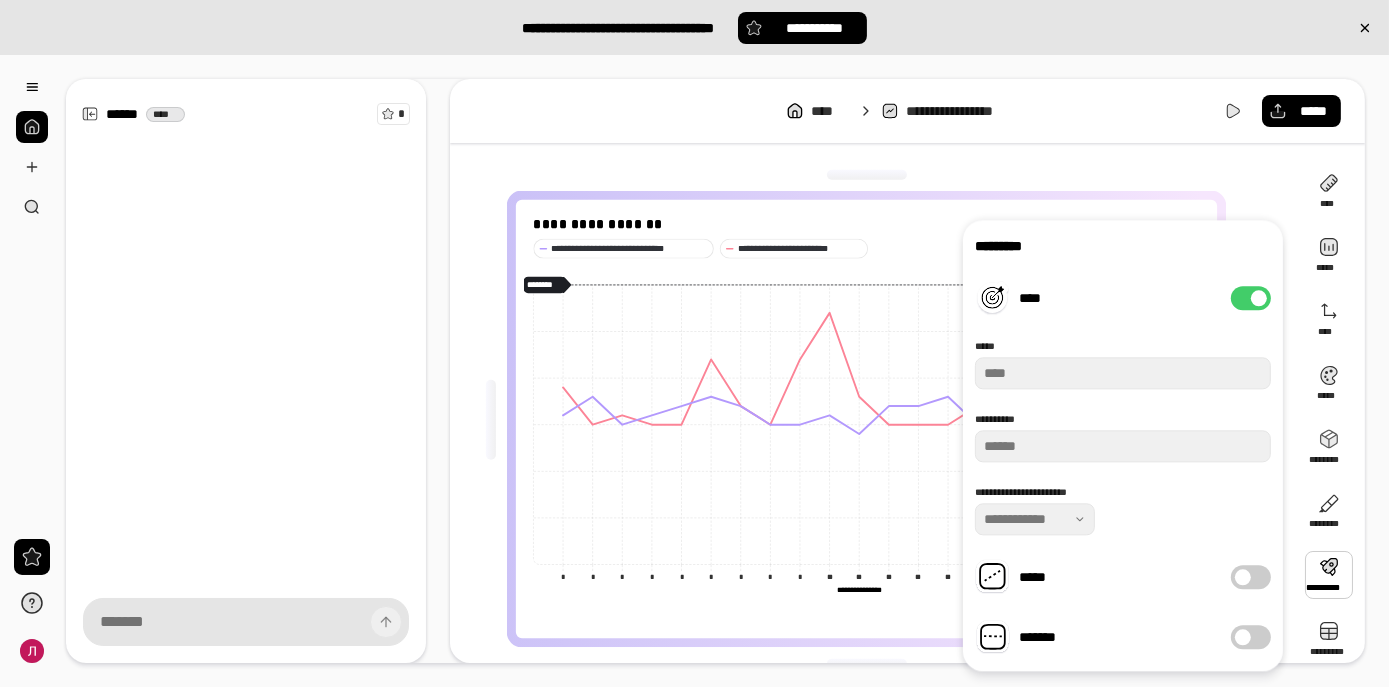 click at bounding box center [1259, 298] 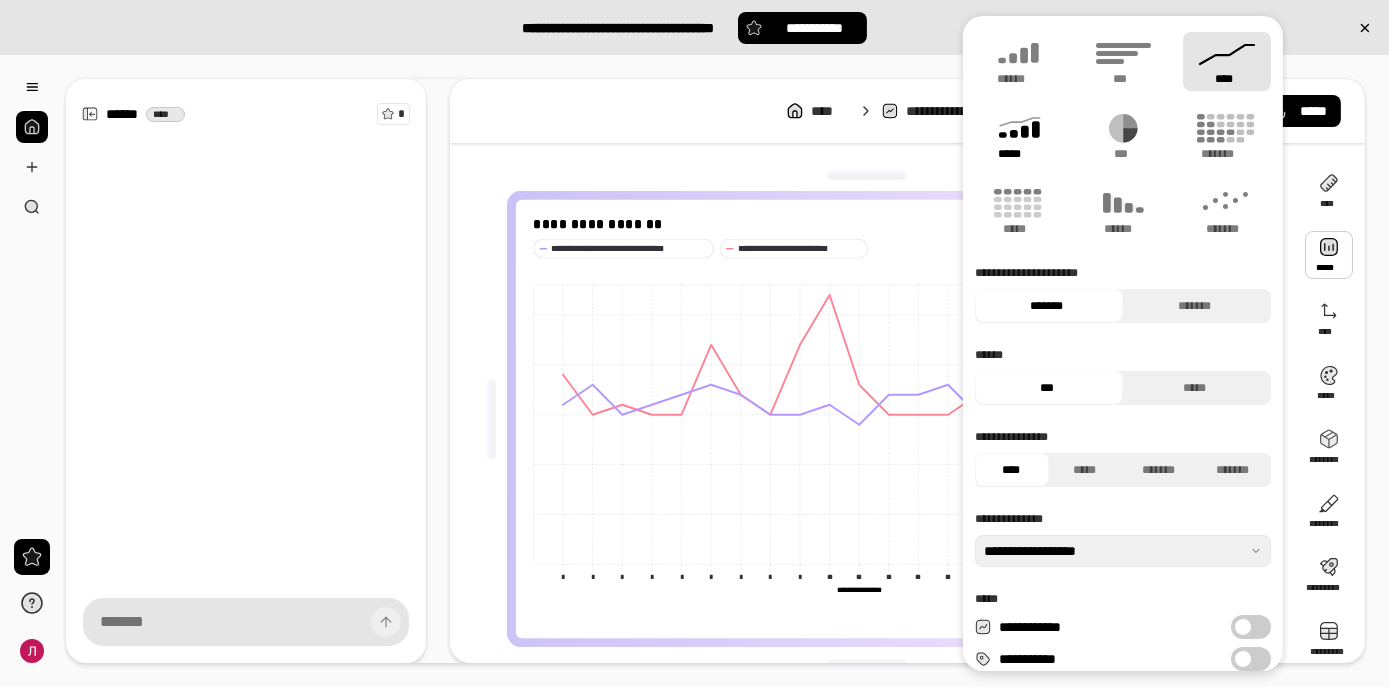 click 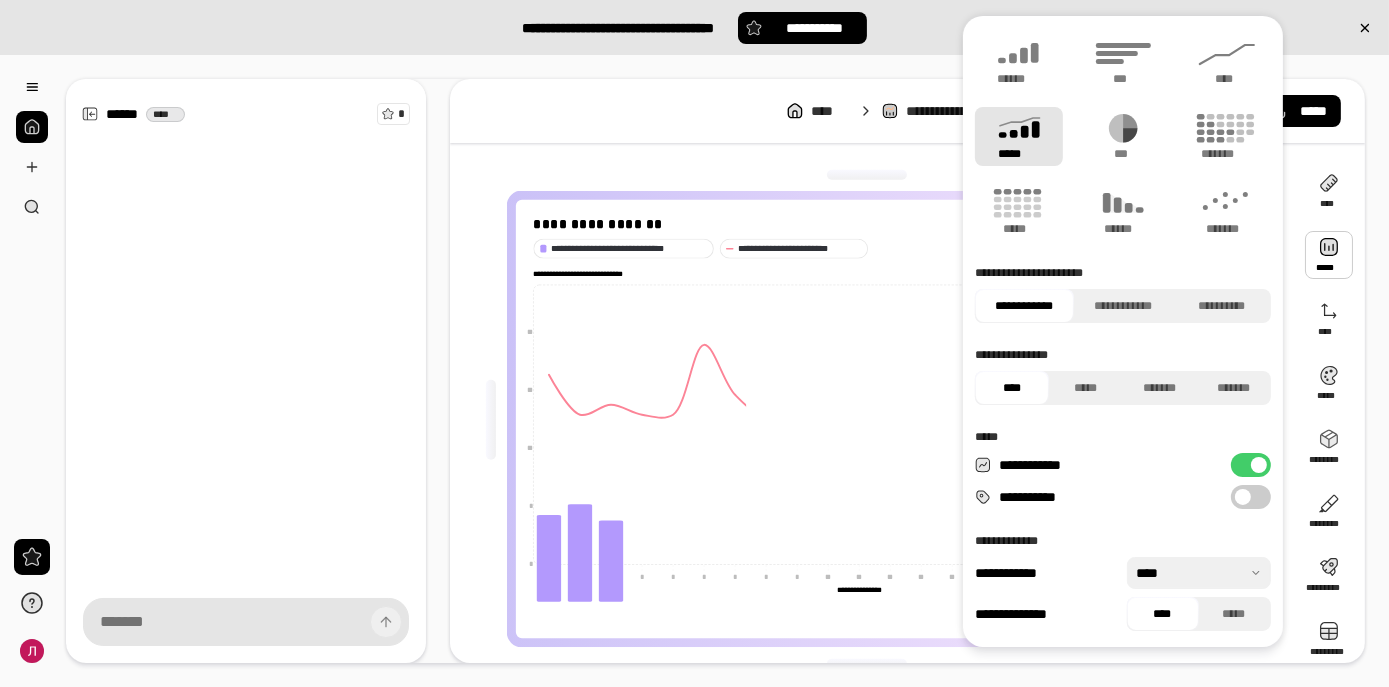 type on "**********" 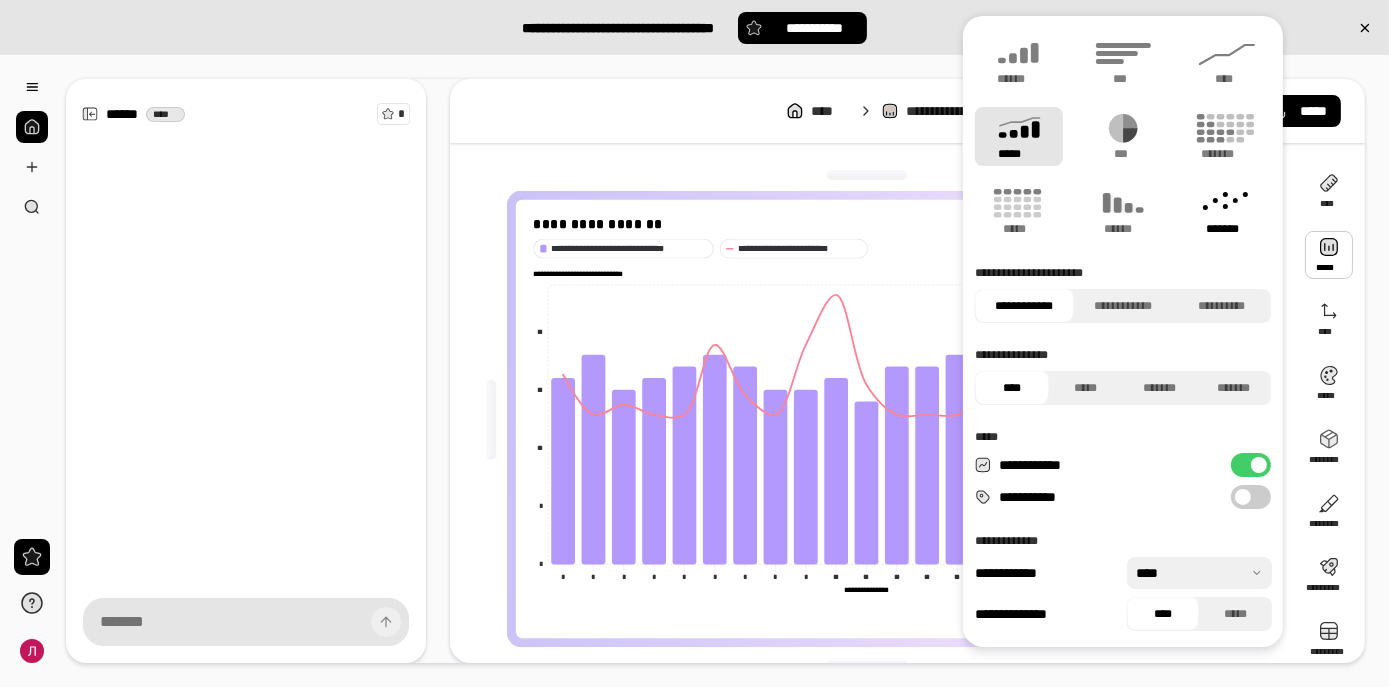 click on "*******" at bounding box center (1227, 229) 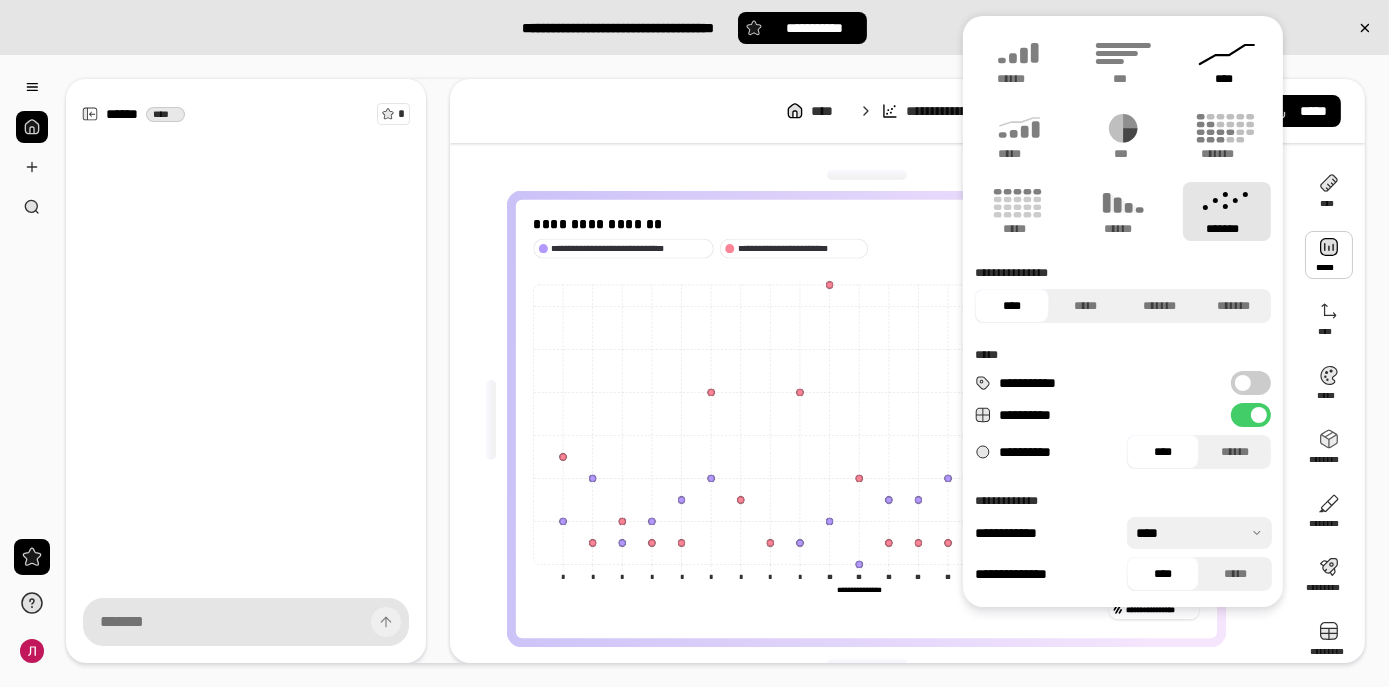 click 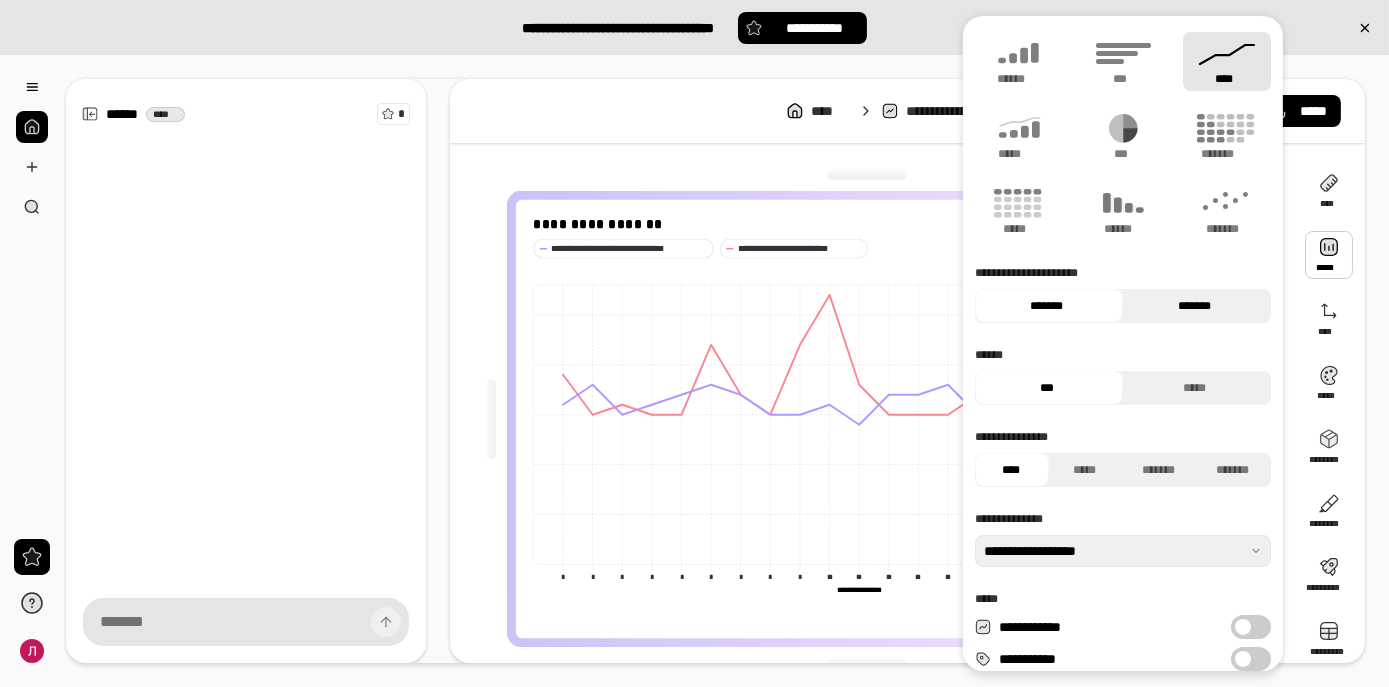 click on "*******" at bounding box center (1194, 306) 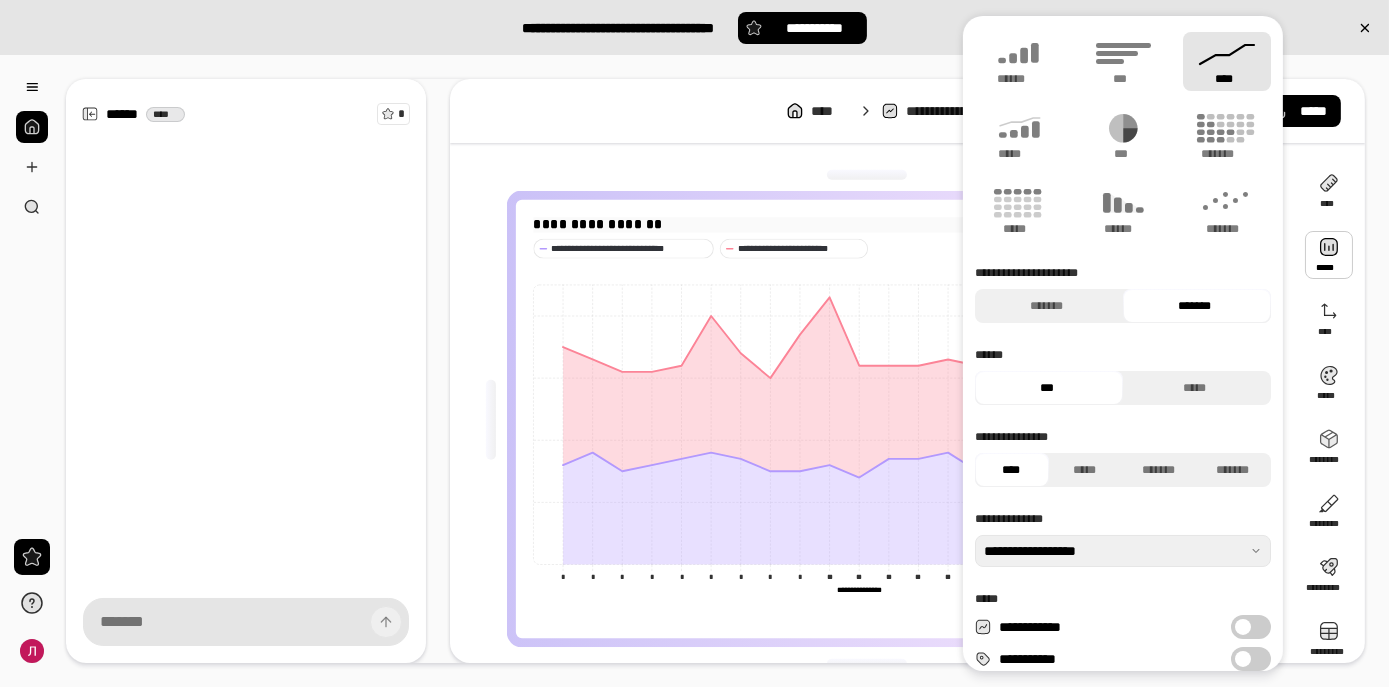 click on "**********" at bounding box center (867, 225) 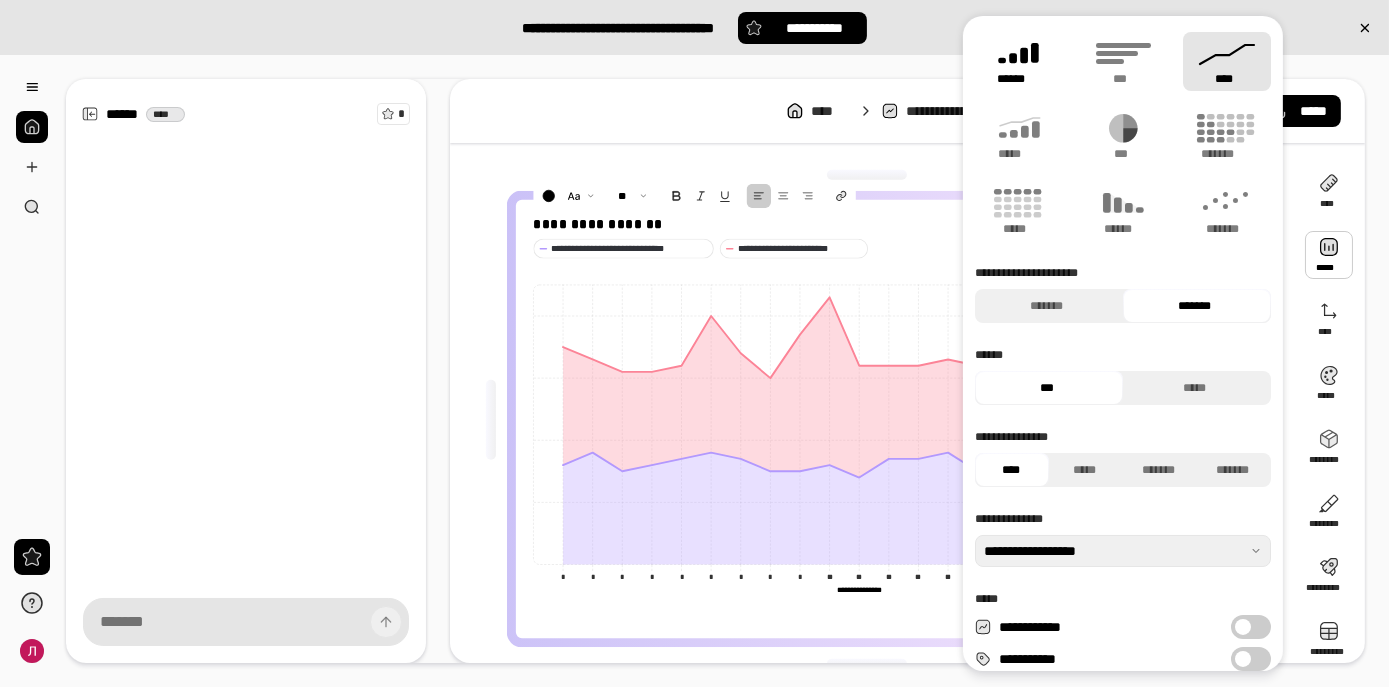 click on "******" at bounding box center (1019, 79) 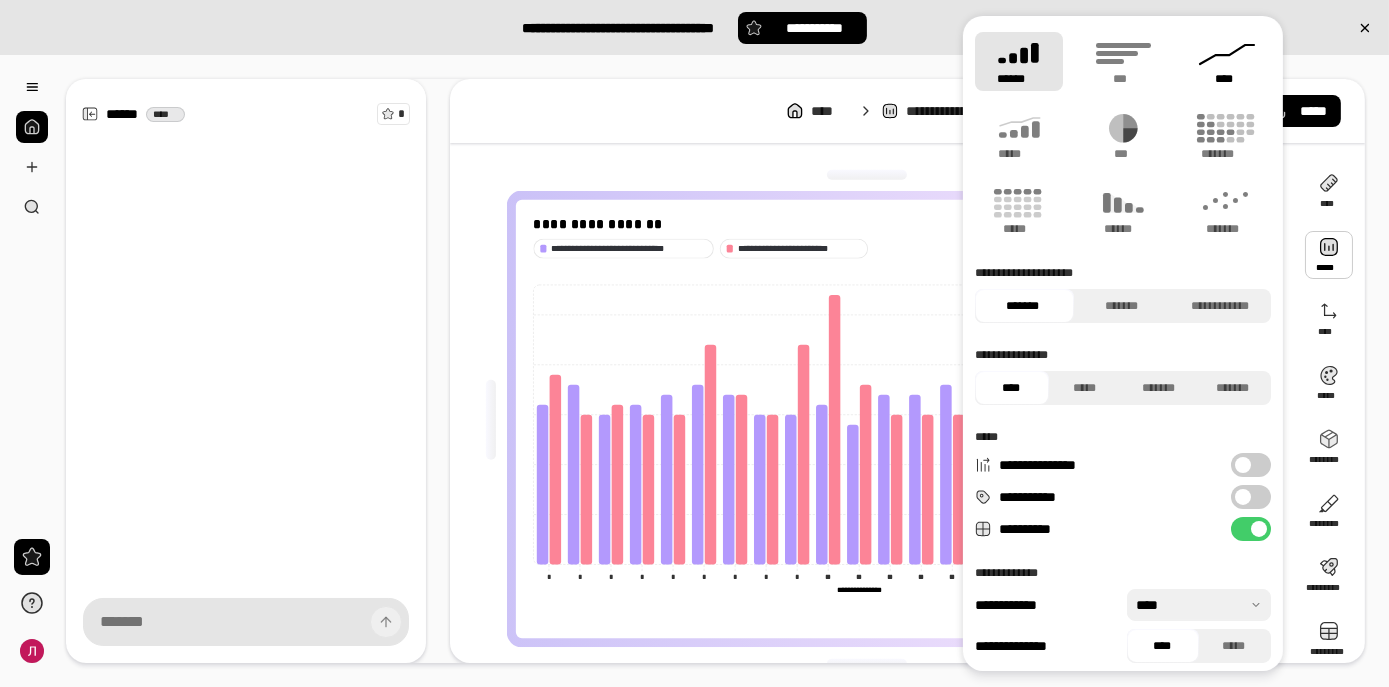 click on "****" at bounding box center [1227, 61] 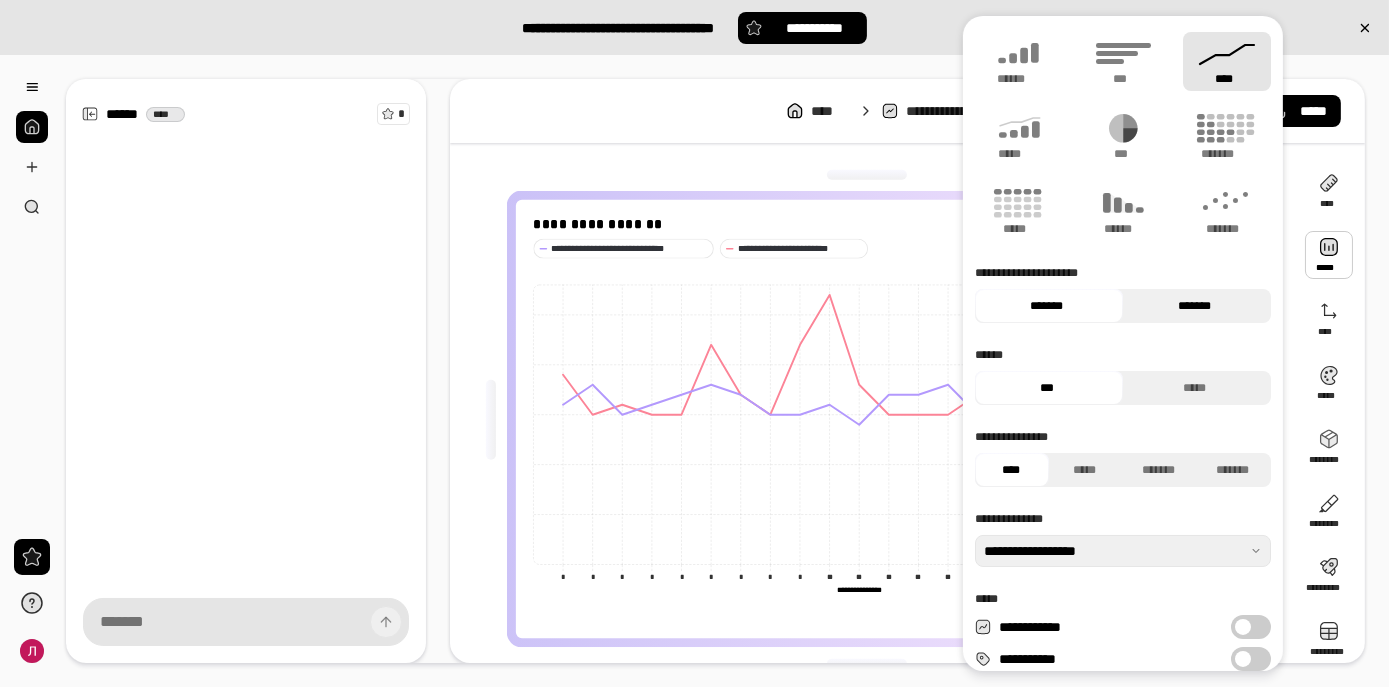 click on "*******" at bounding box center [1194, 306] 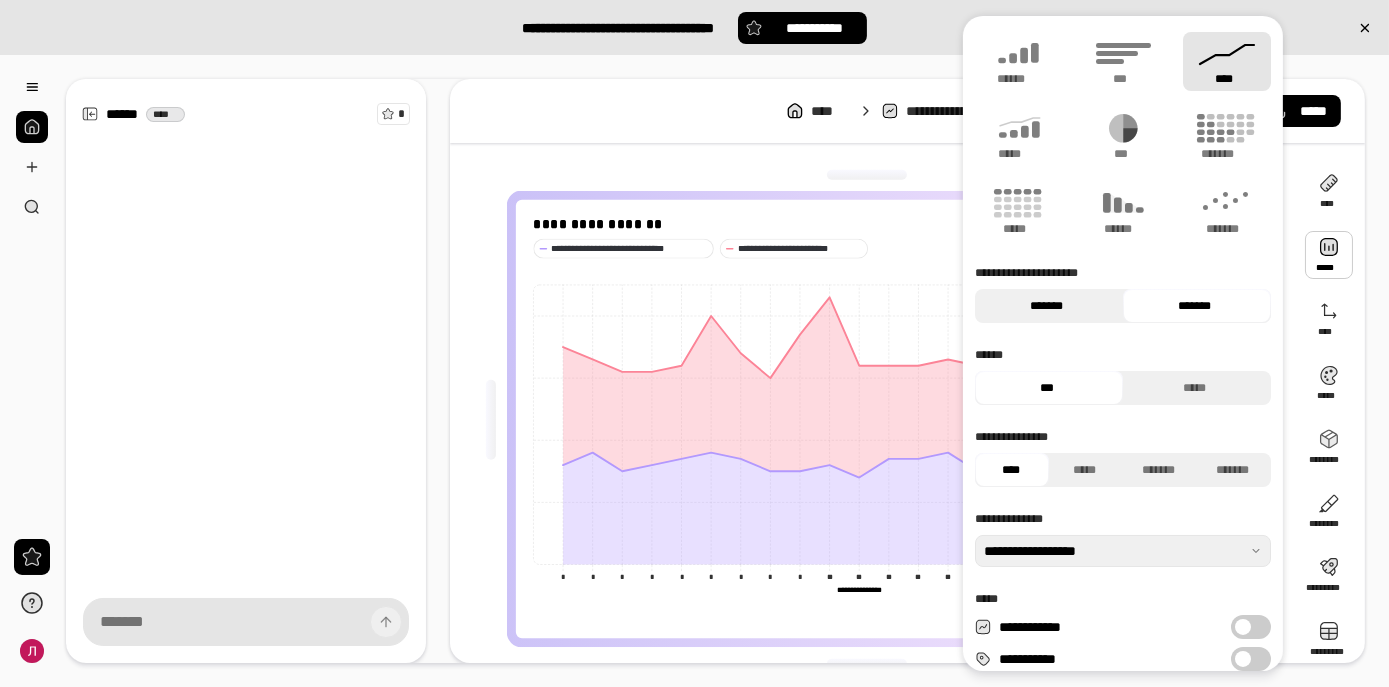 click on "*******" at bounding box center [1046, 306] 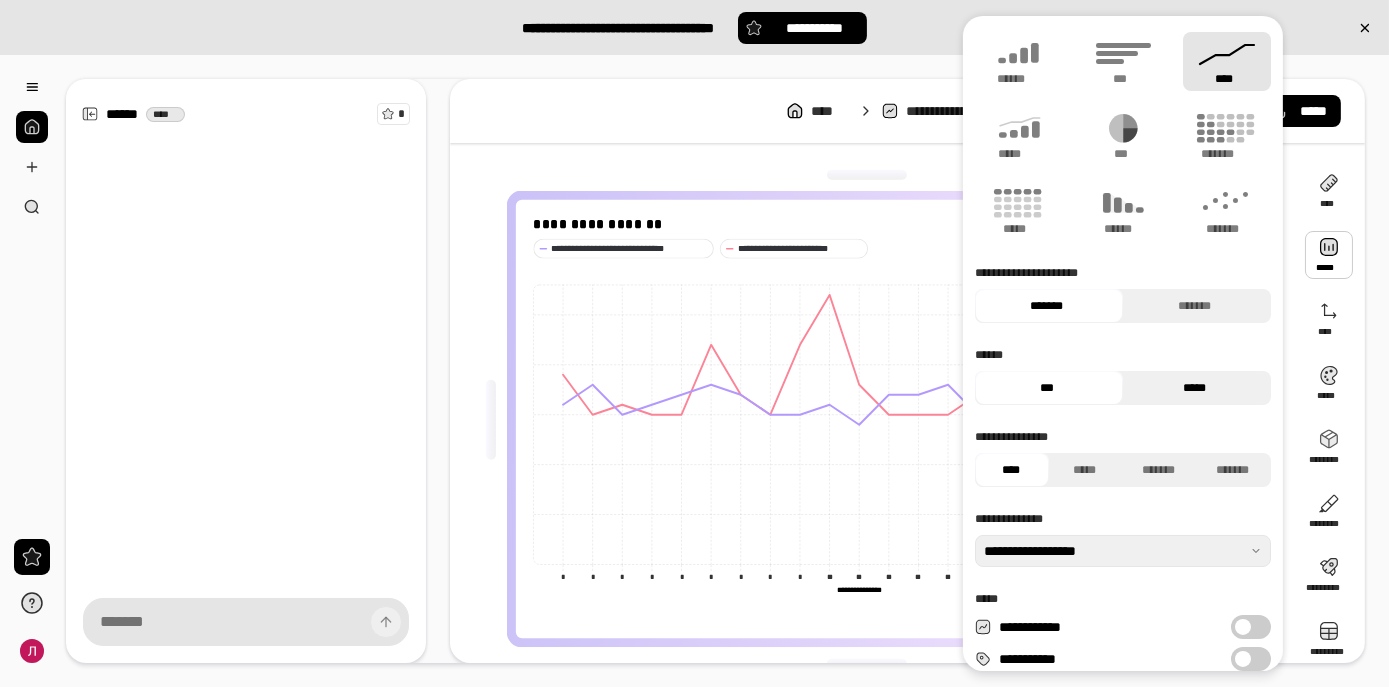 click on "*****" at bounding box center (1194, 388) 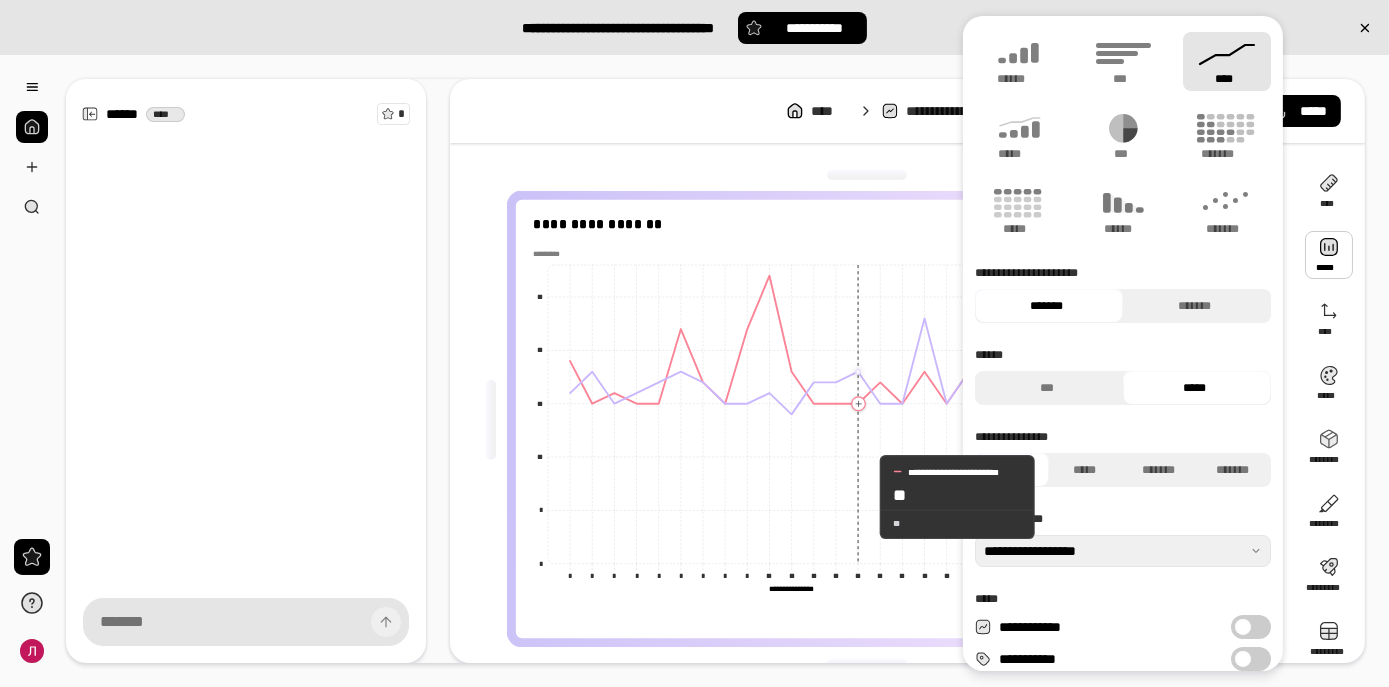 click 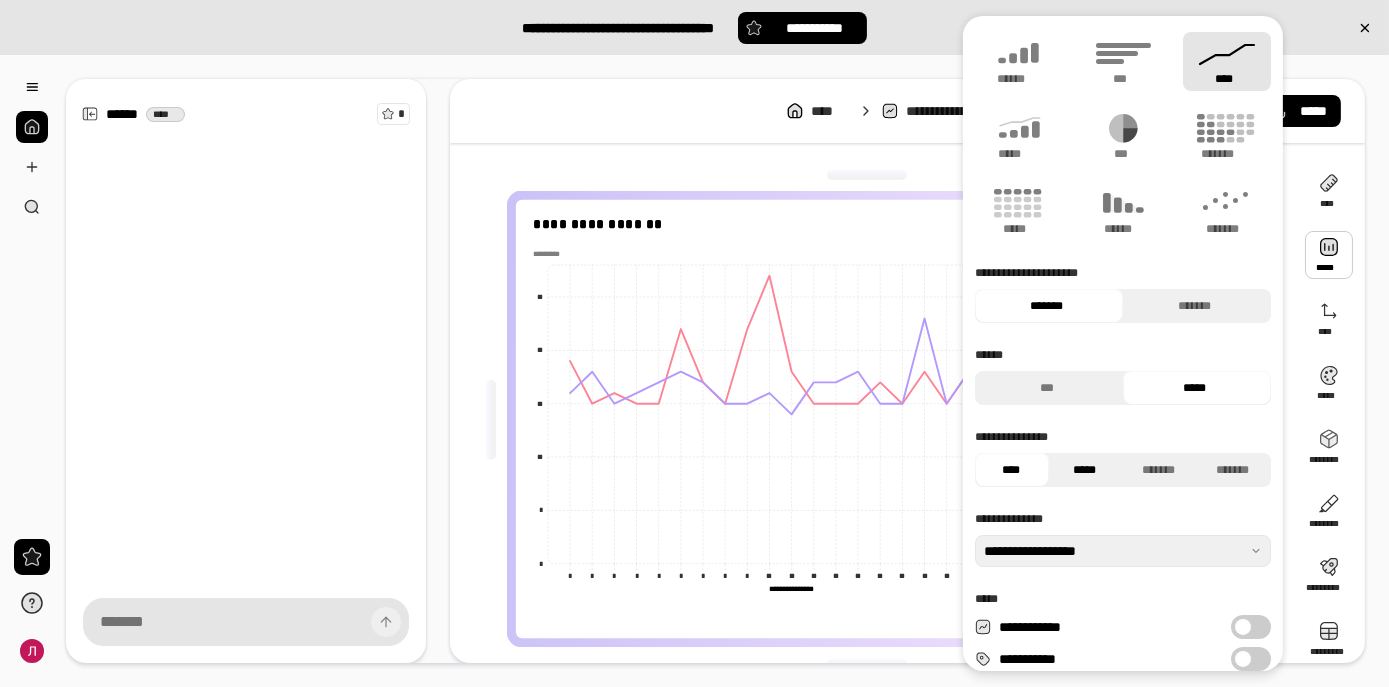 click on "*****" at bounding box center (1085, 470) 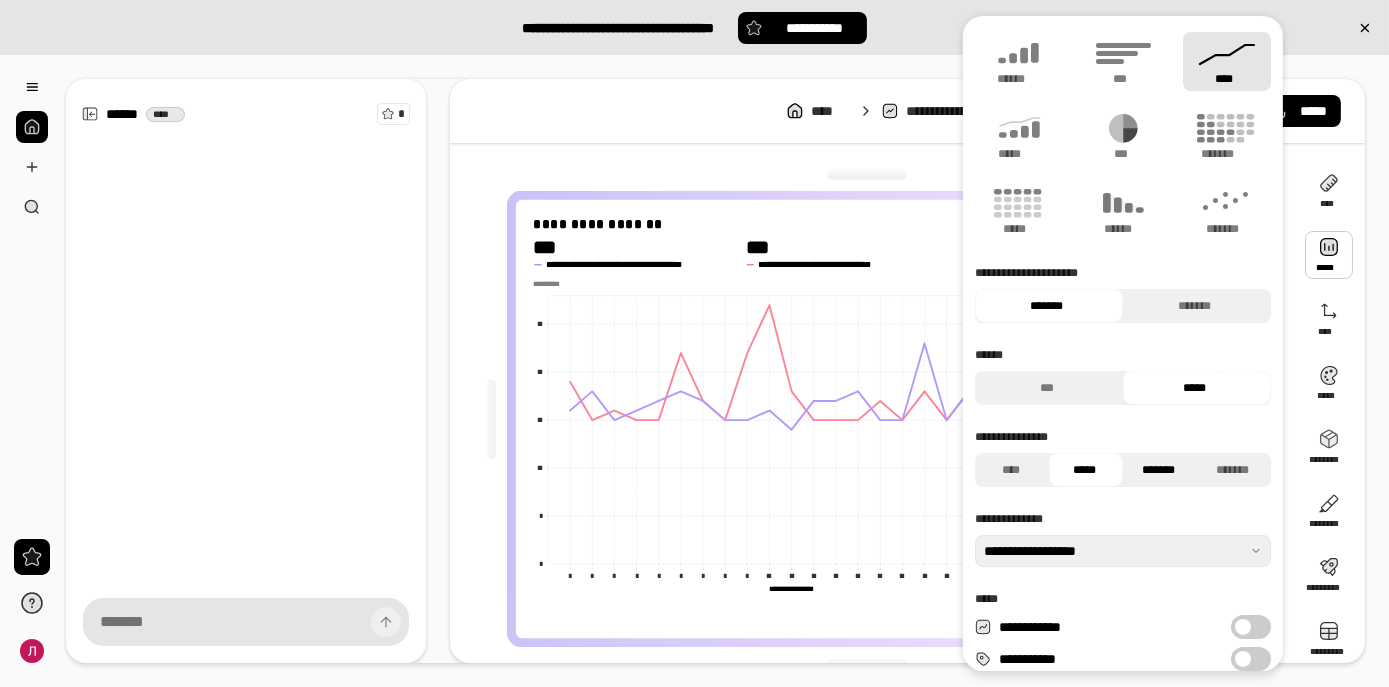 click on "*******" at bounding box center [1159, 470] 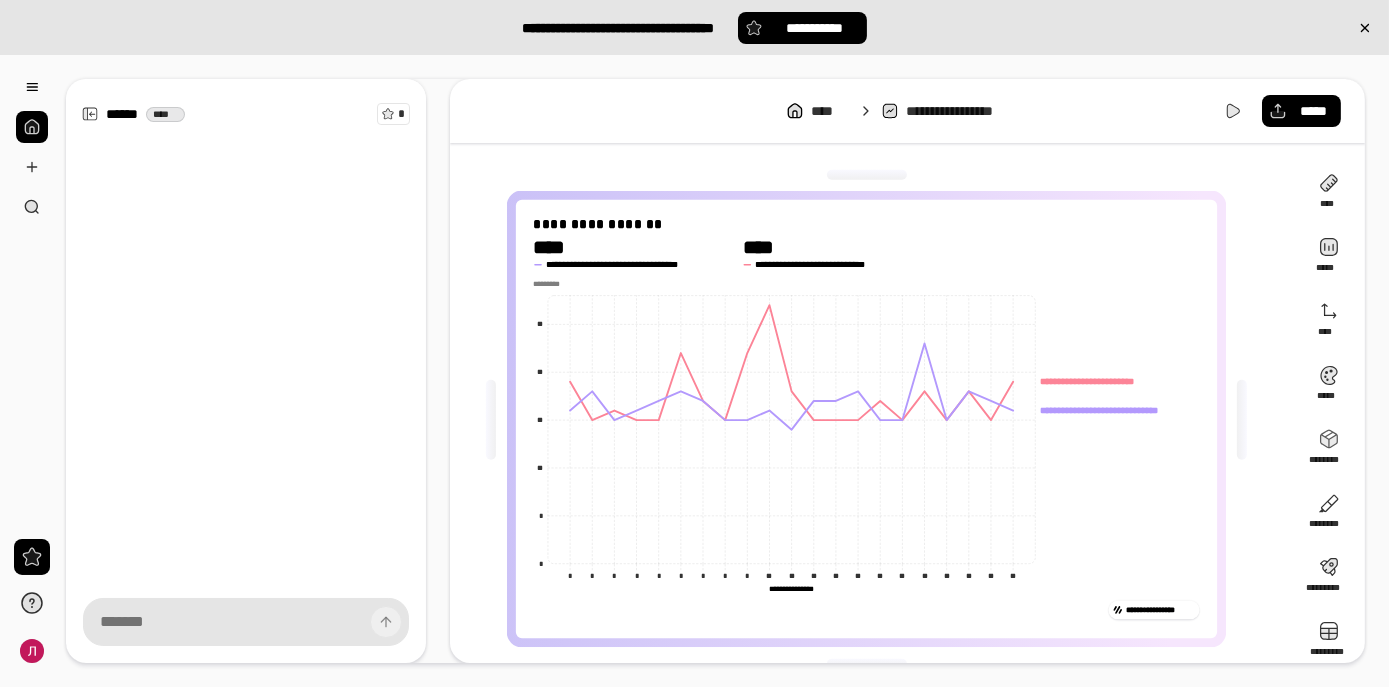 click on "[STREET] [CITY], [STATE]" at bounding box center [867, 254] 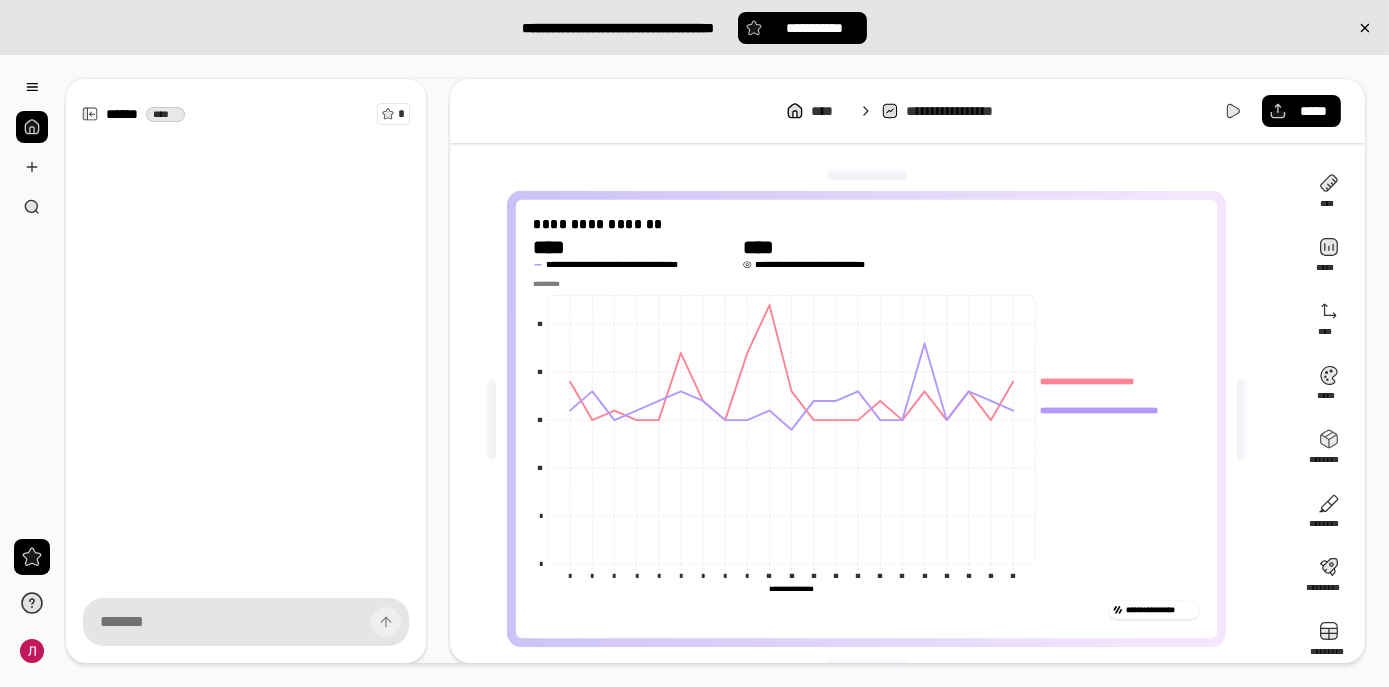 click on "**********" at bounding box center [829, 264] 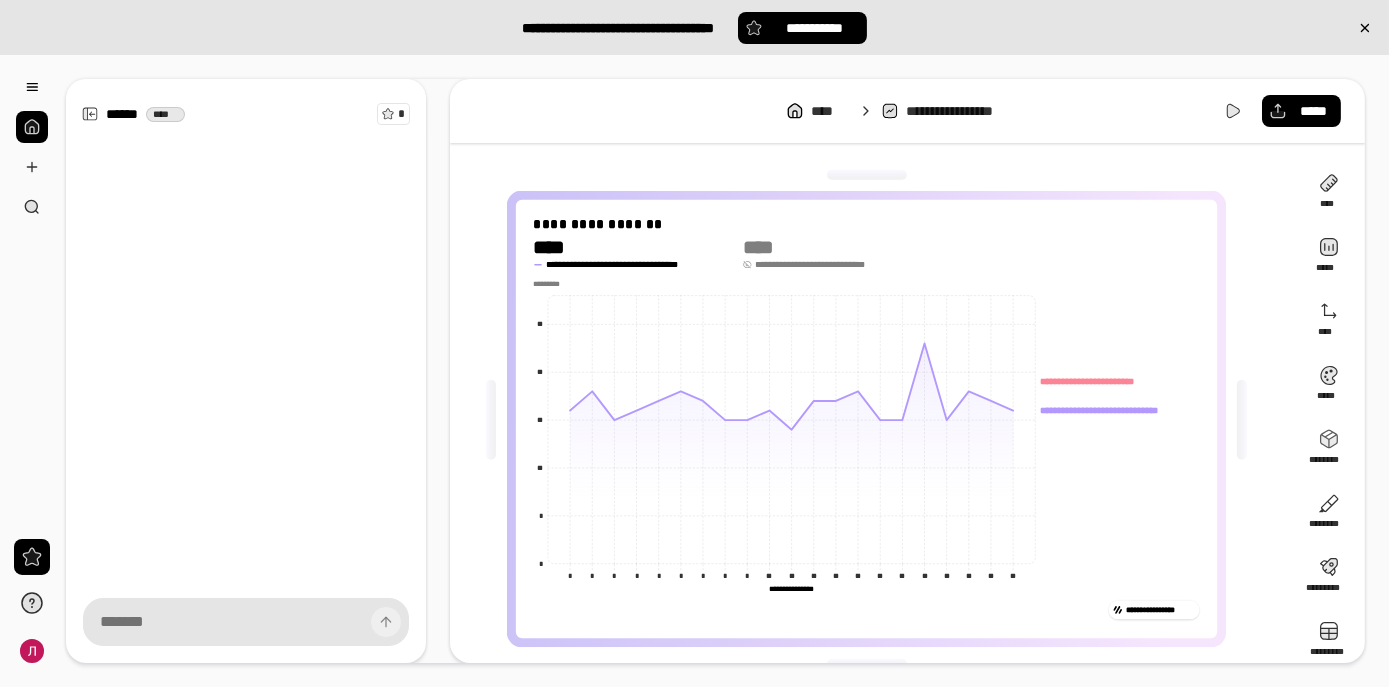 click on "**********" at bounding box center (829, 264) 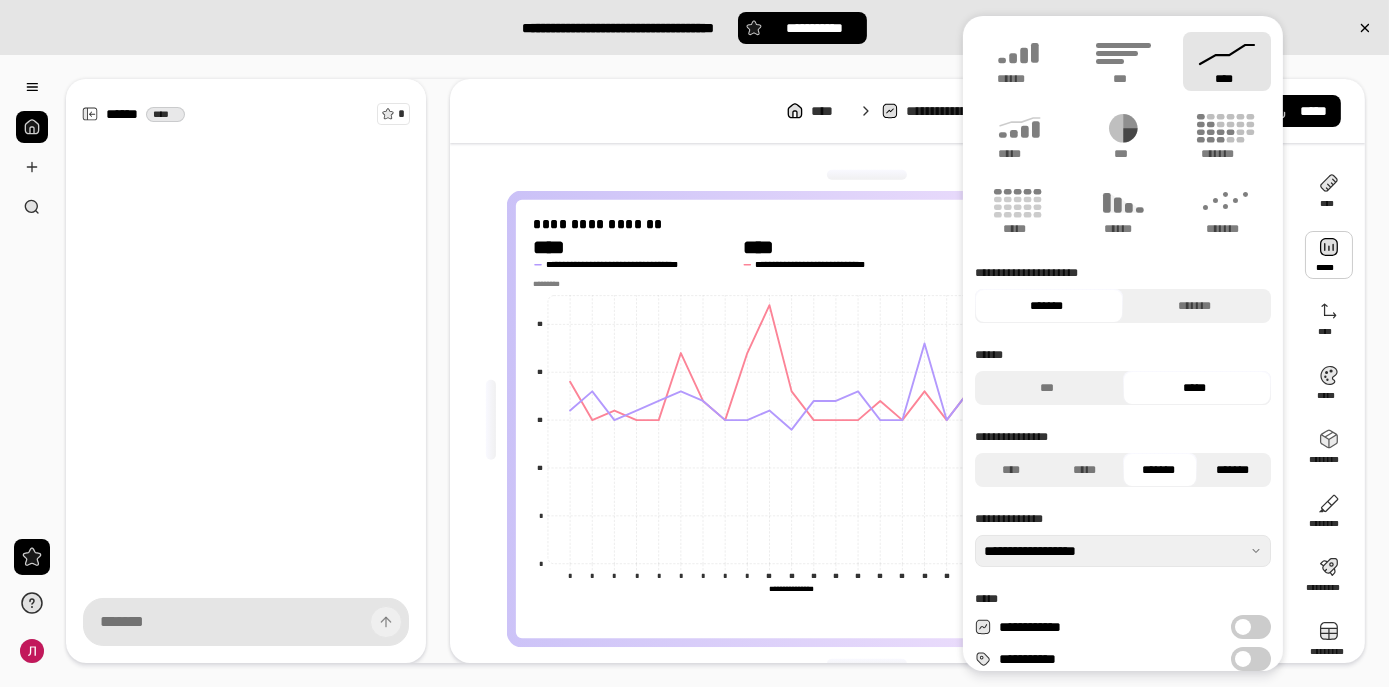 click on "*******" at bounding box center [1233, 470] 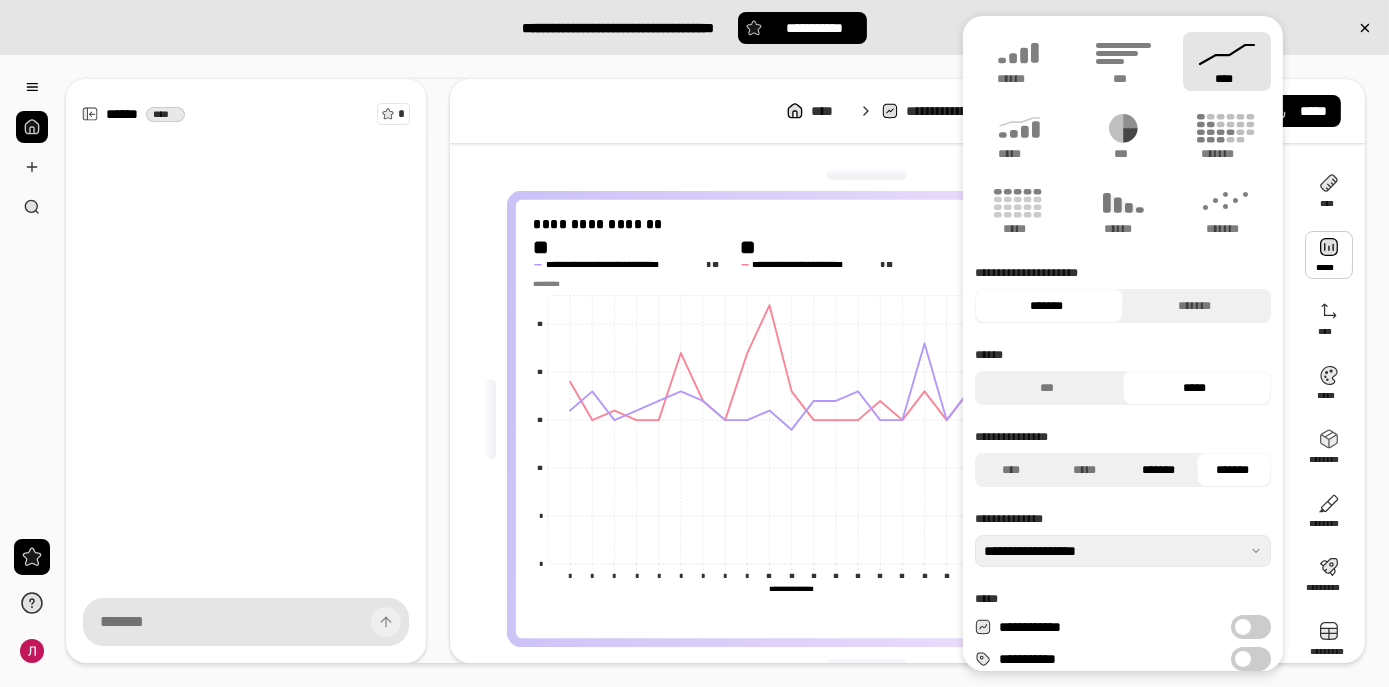click on "*******" at bounding box center [1159, 470] 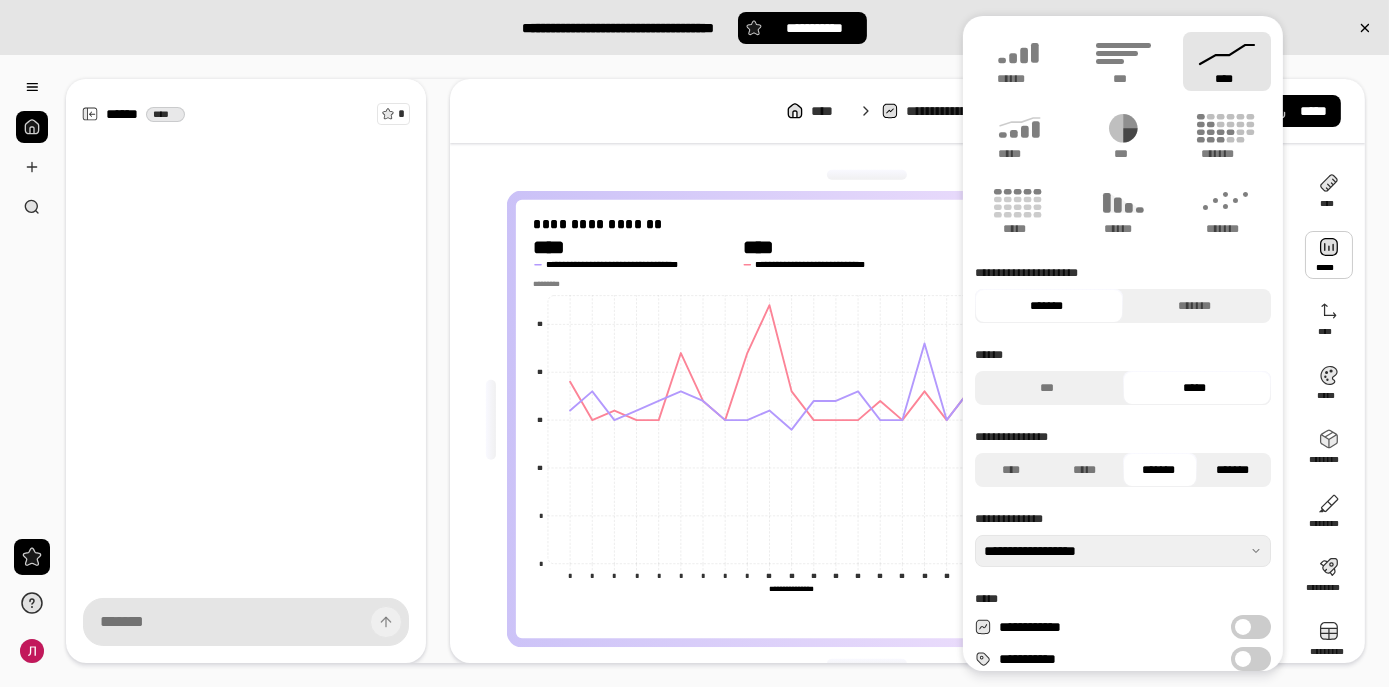click on "*******" at bounding box center (1233, 470) 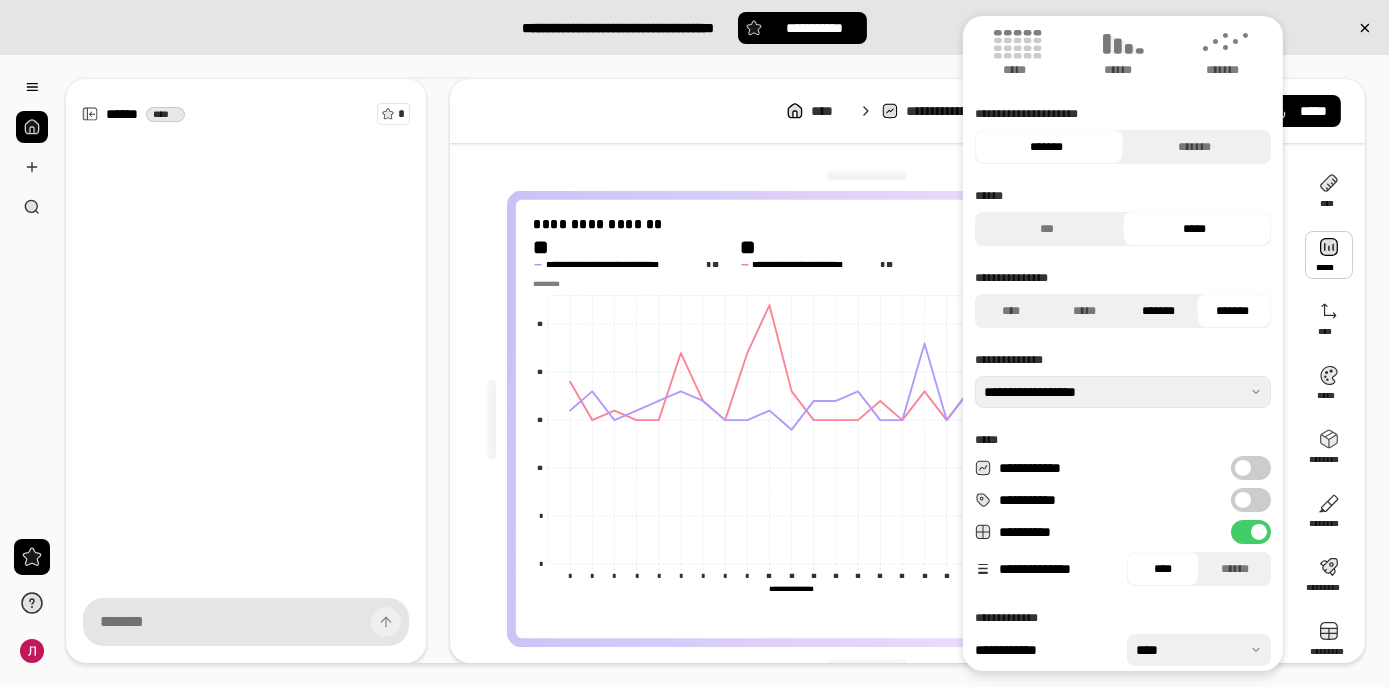 scroll, scrollTop: 165, scrollLeft: 0, axis: vertical 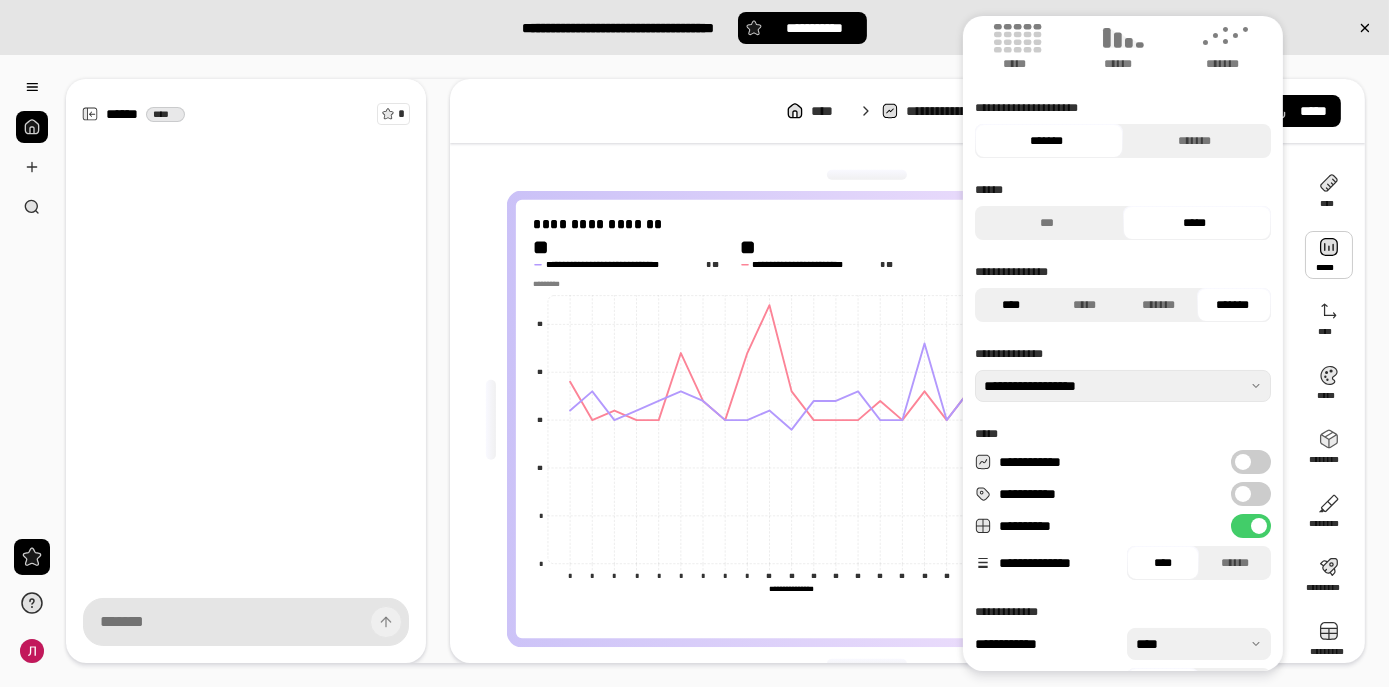click on "****" at bounding box center (1011, 305) 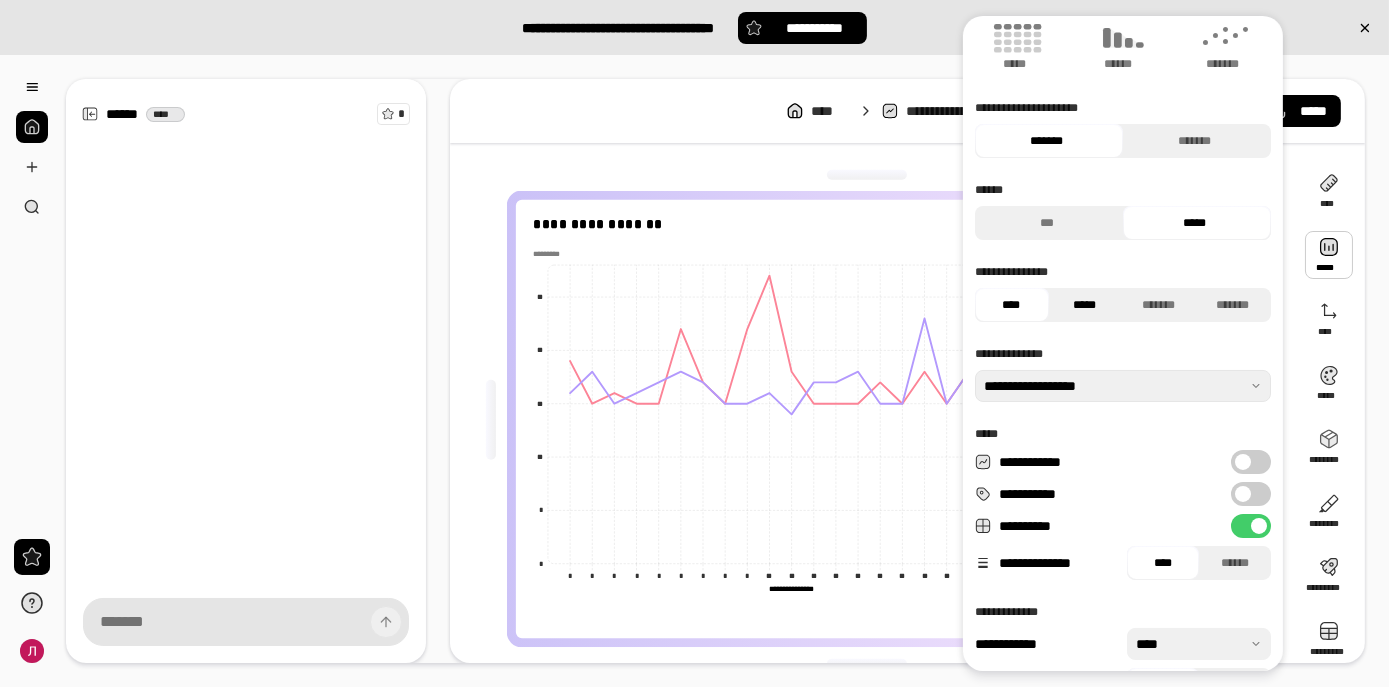 click on "*****" at bounding box center (1085, 305) 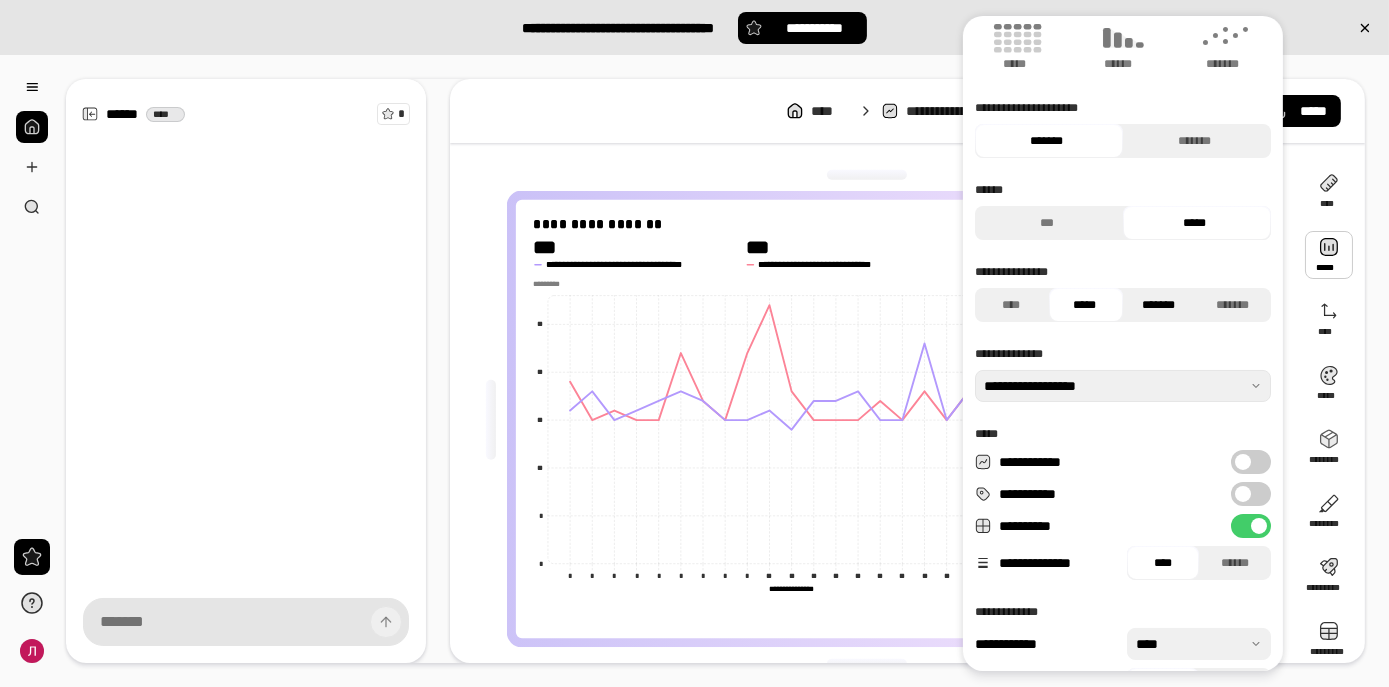 click on "*******" at bounding box center (1159, 305) 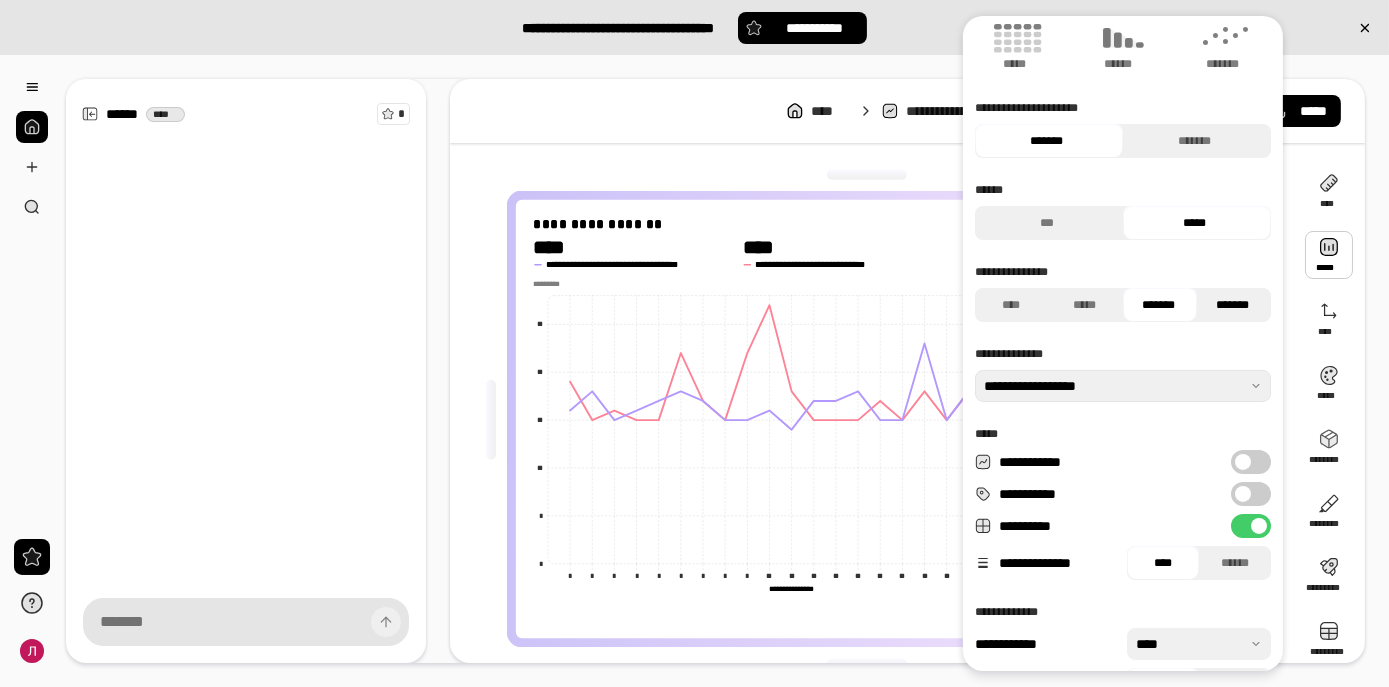 click on "*******" at bounding box center (1233, 305) 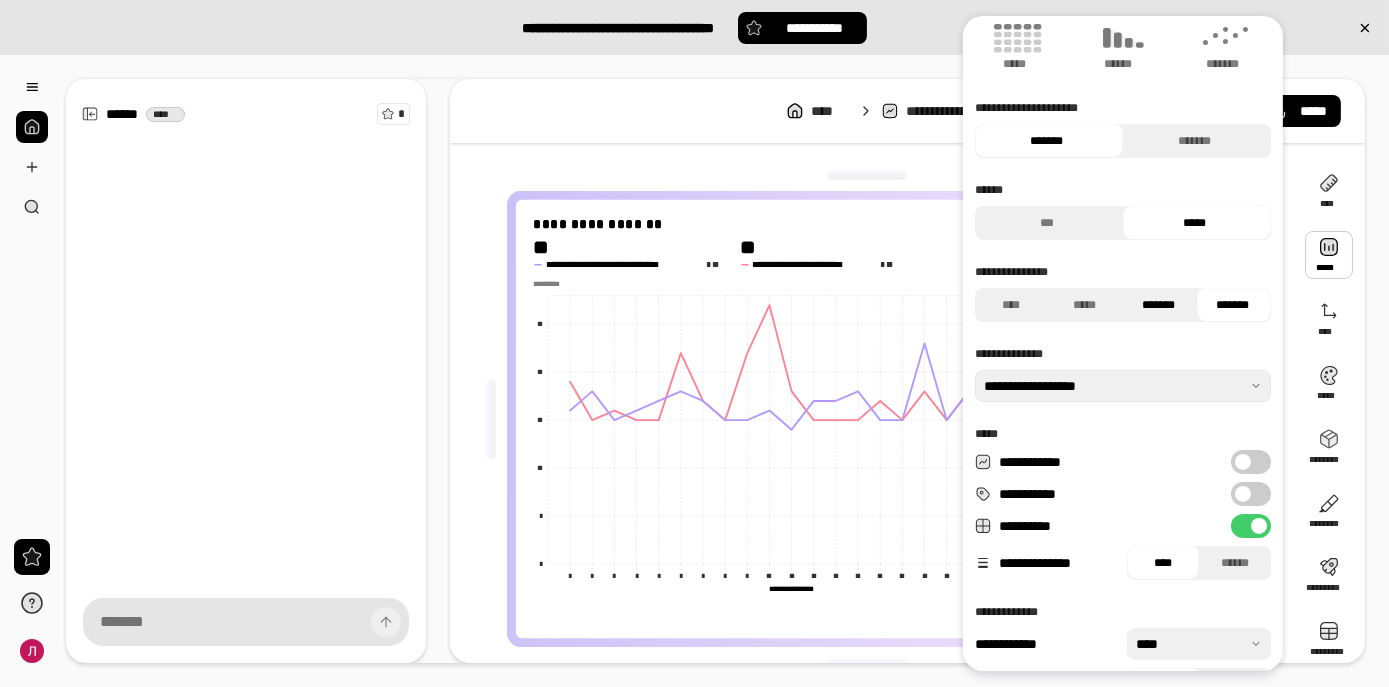click on "*******" at bounding box center [1159, 305] 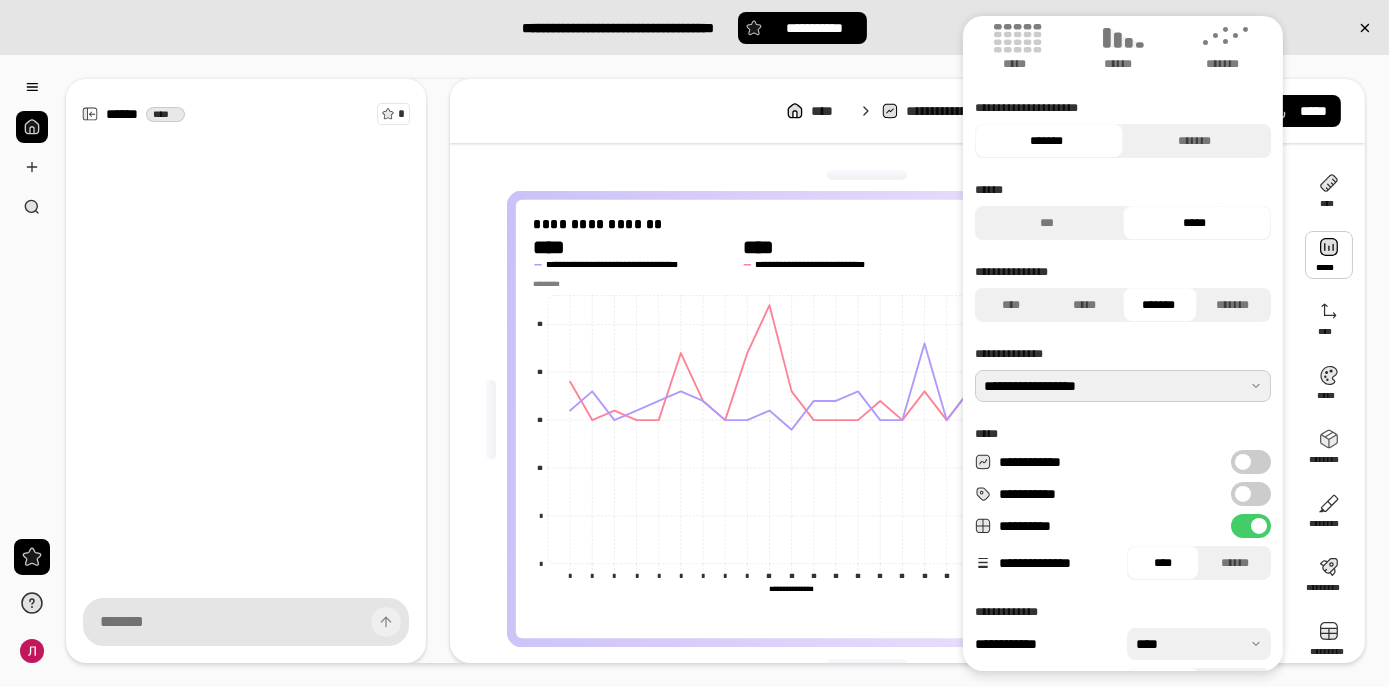 click at bounding box center [1123, 386] 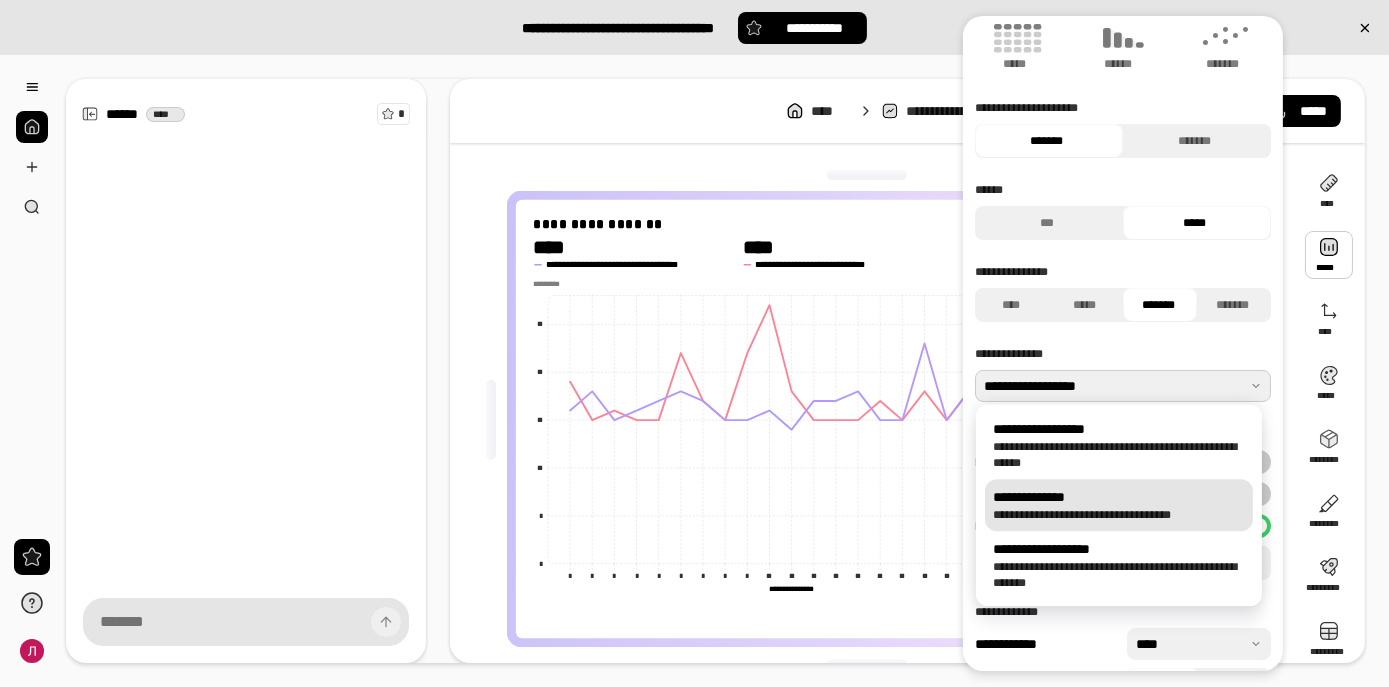 click on "**********" at bounding box center [1119, 497] 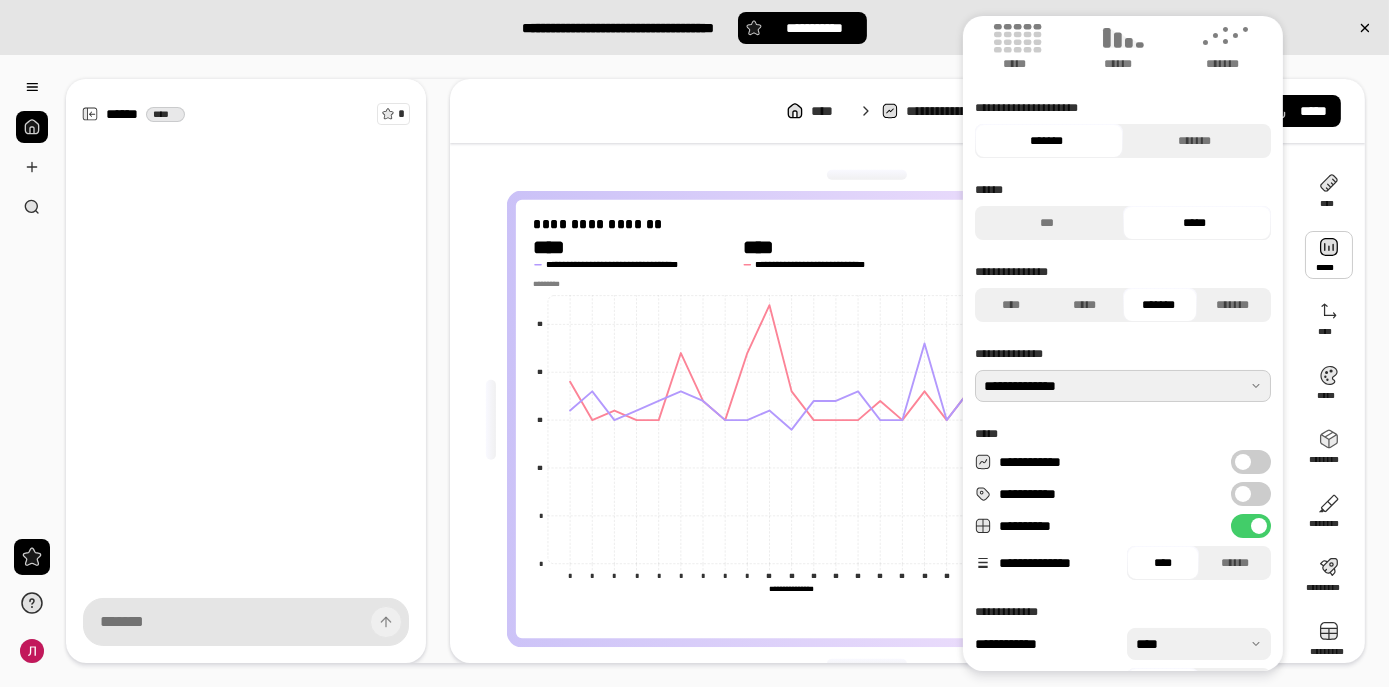 click at bounding box center (1123, 386) 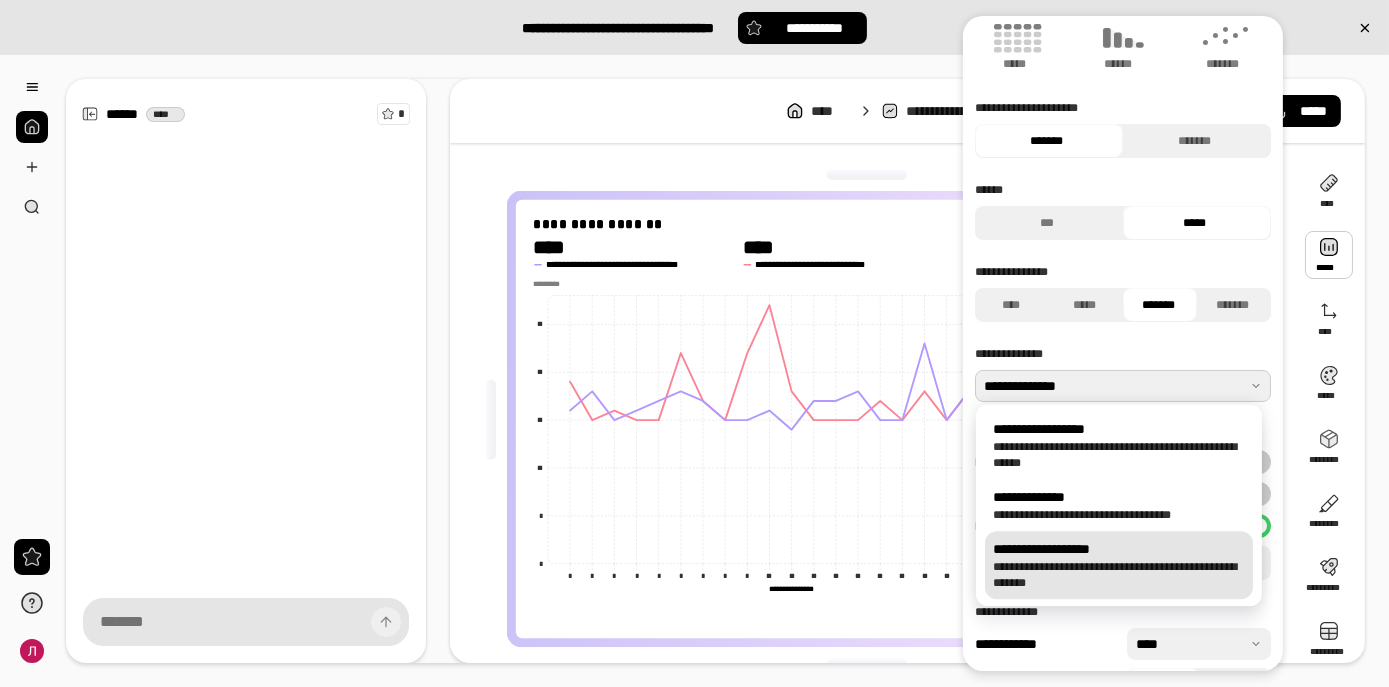 click on "**********" at bounding box center [1119, 575] 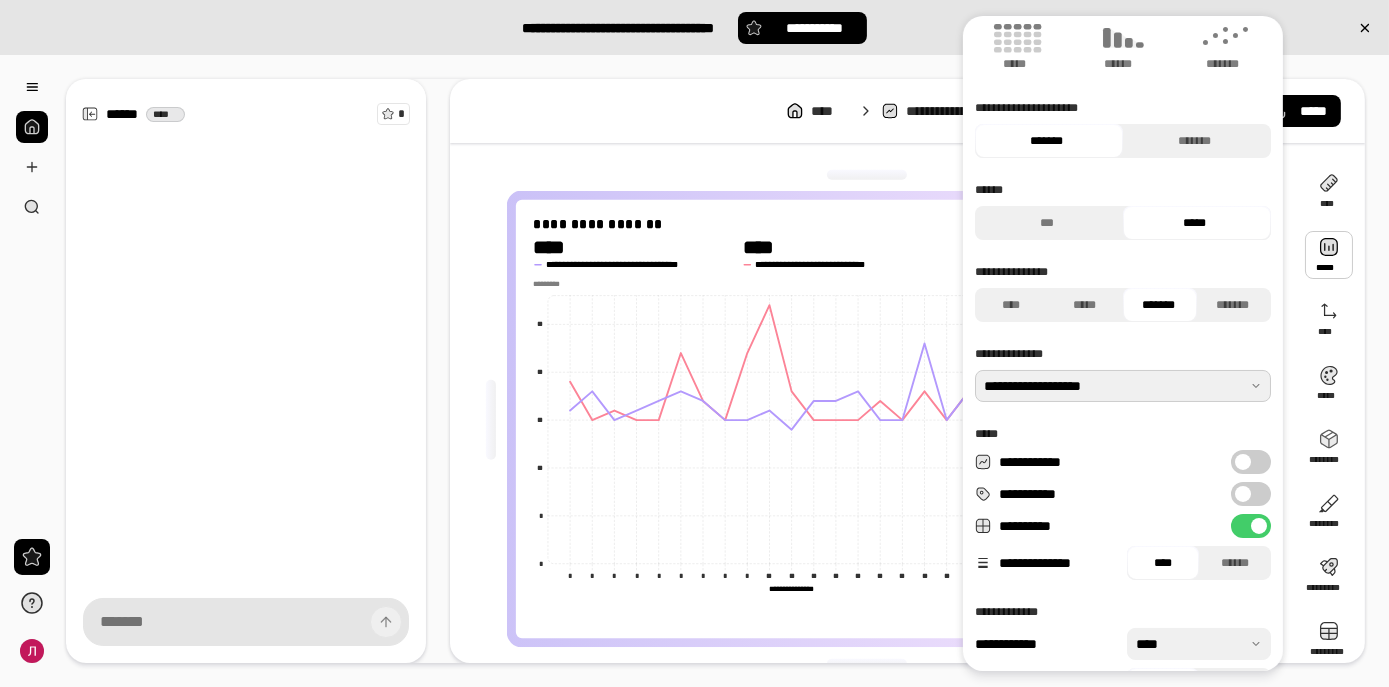 click at bounding box center (1123, 386) 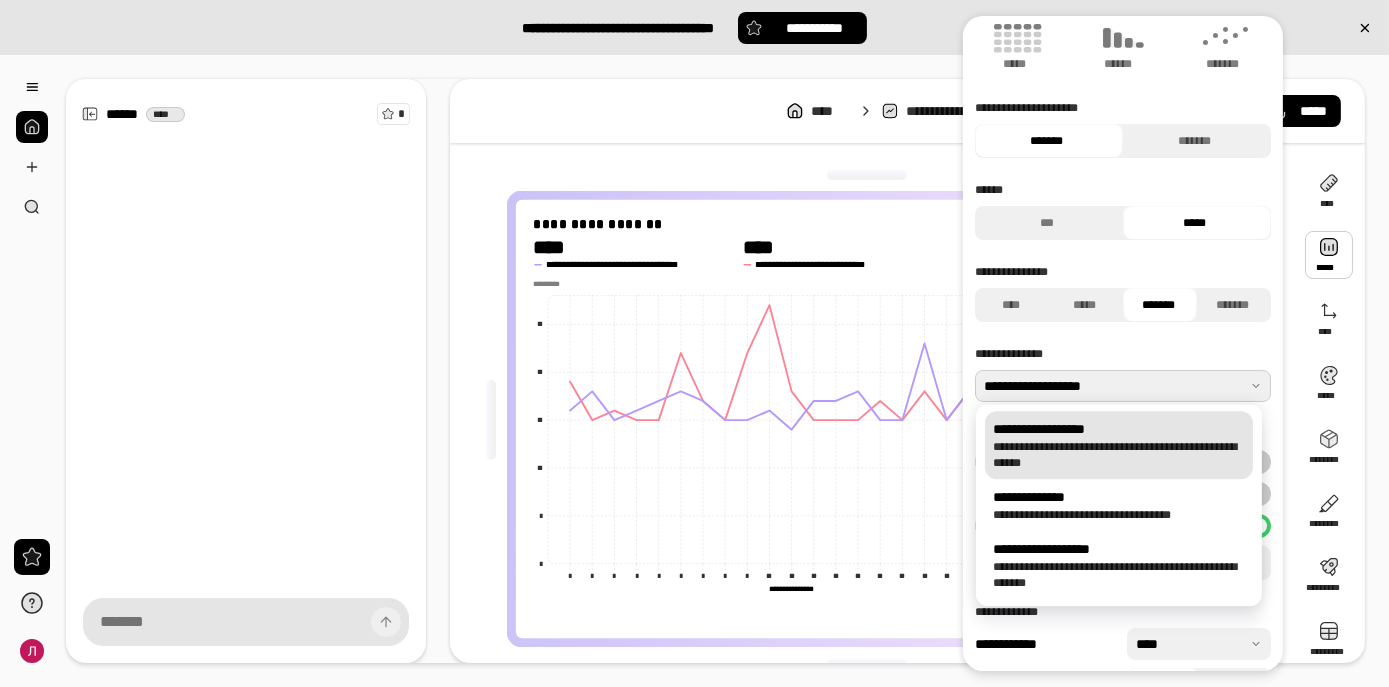 click on "**********" at bounding box center [1119, 429] 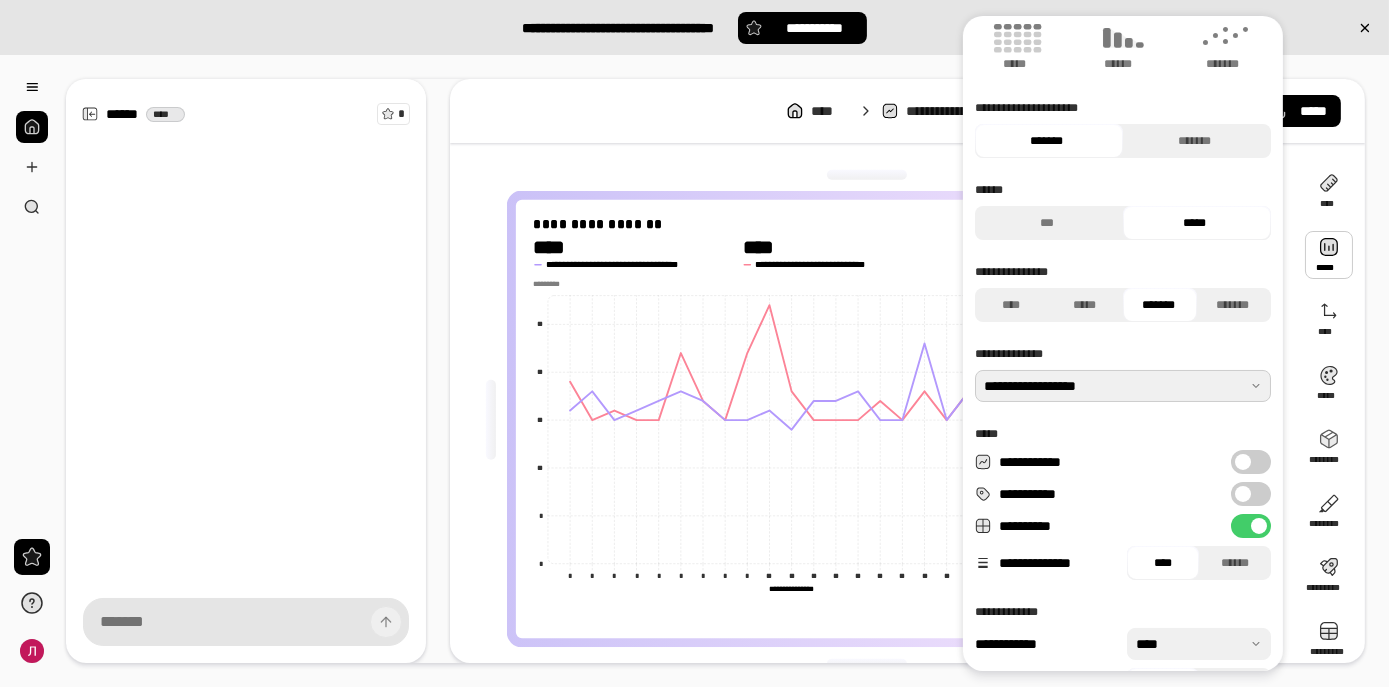 click at bounding box center (1243, 462) 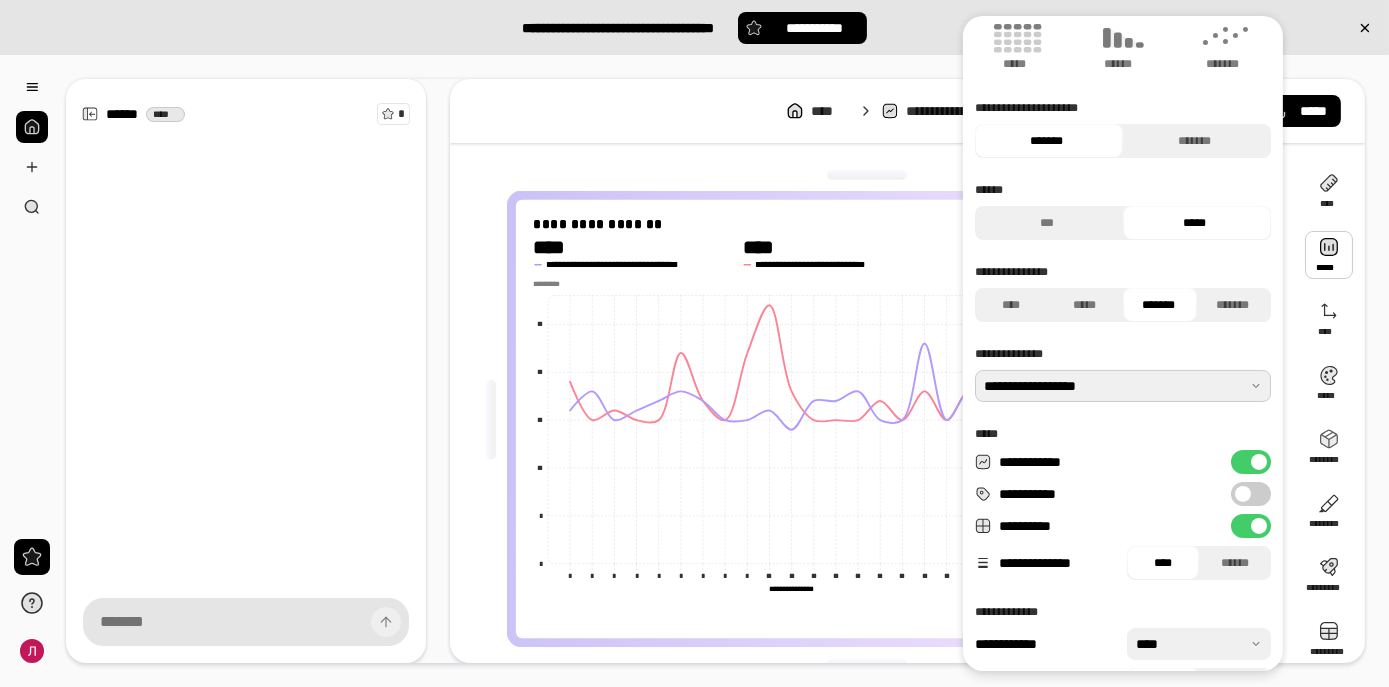 click on "**********" at bounding box center [1251, 494] 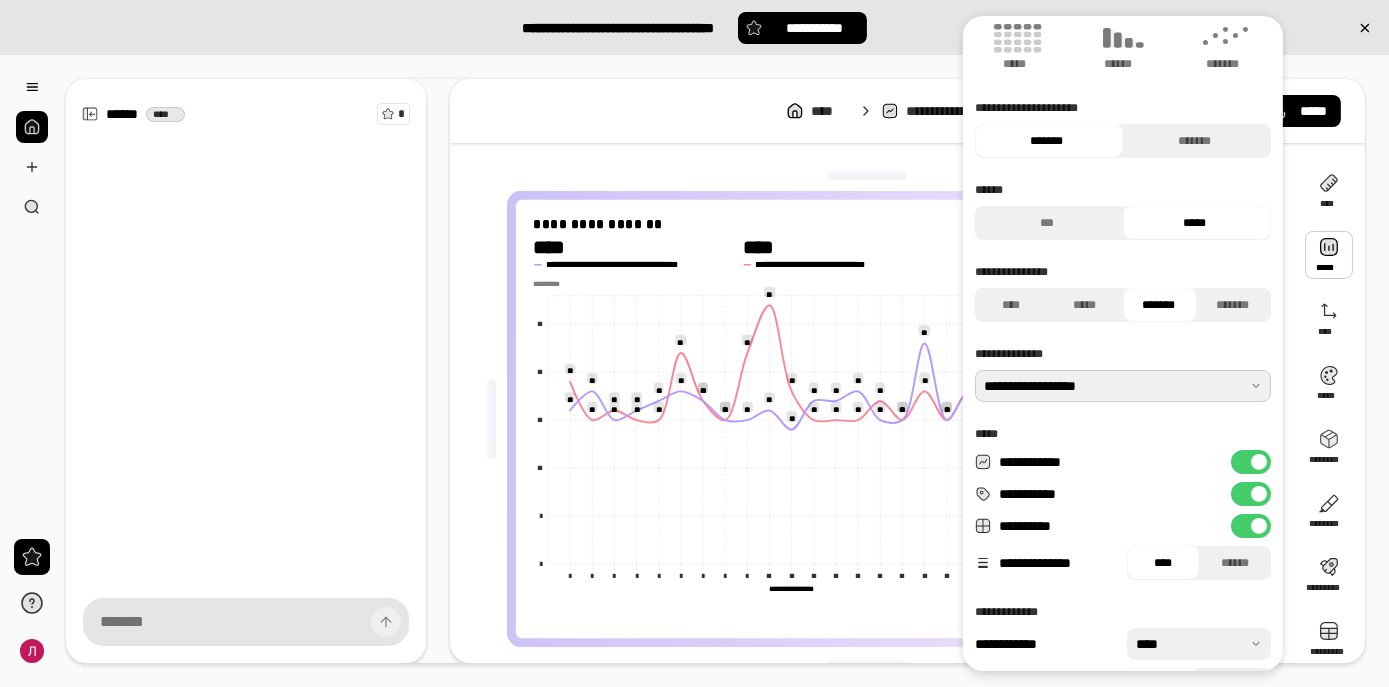 click on "**********" at bounding box center (1251, 494) 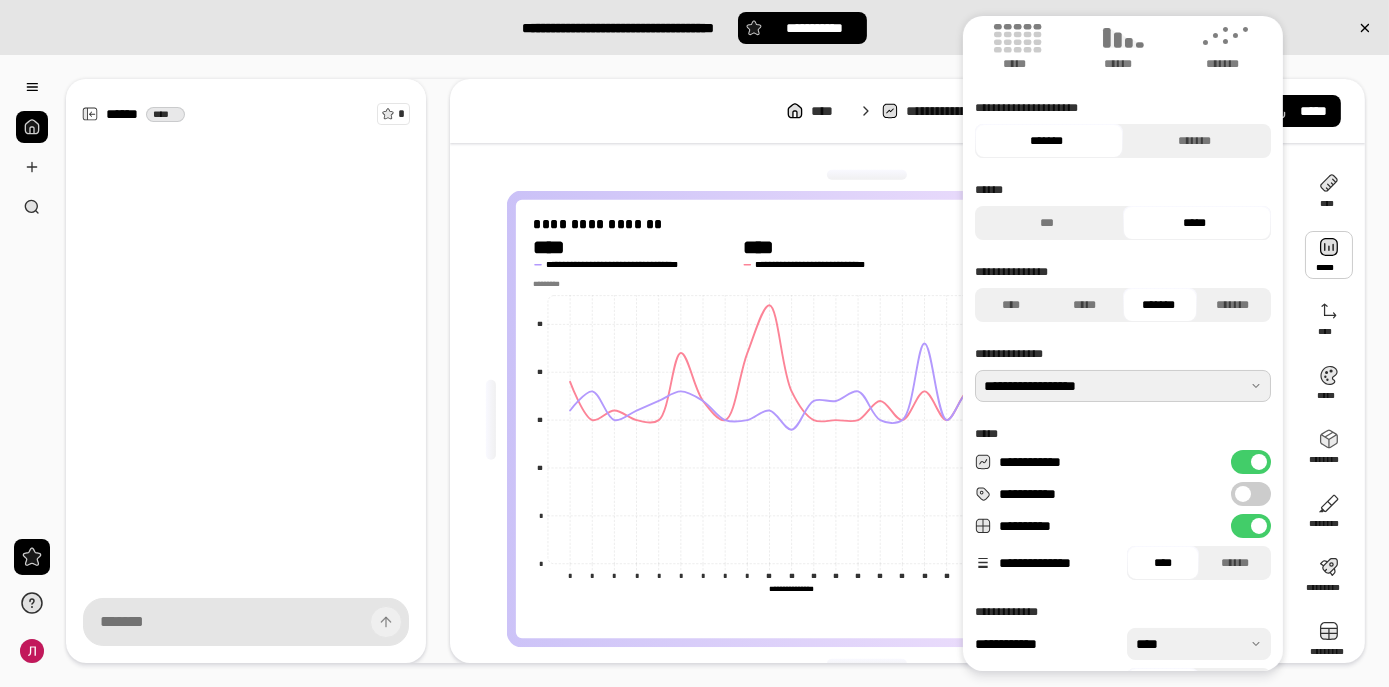 click at bounding box center (1259, 462) 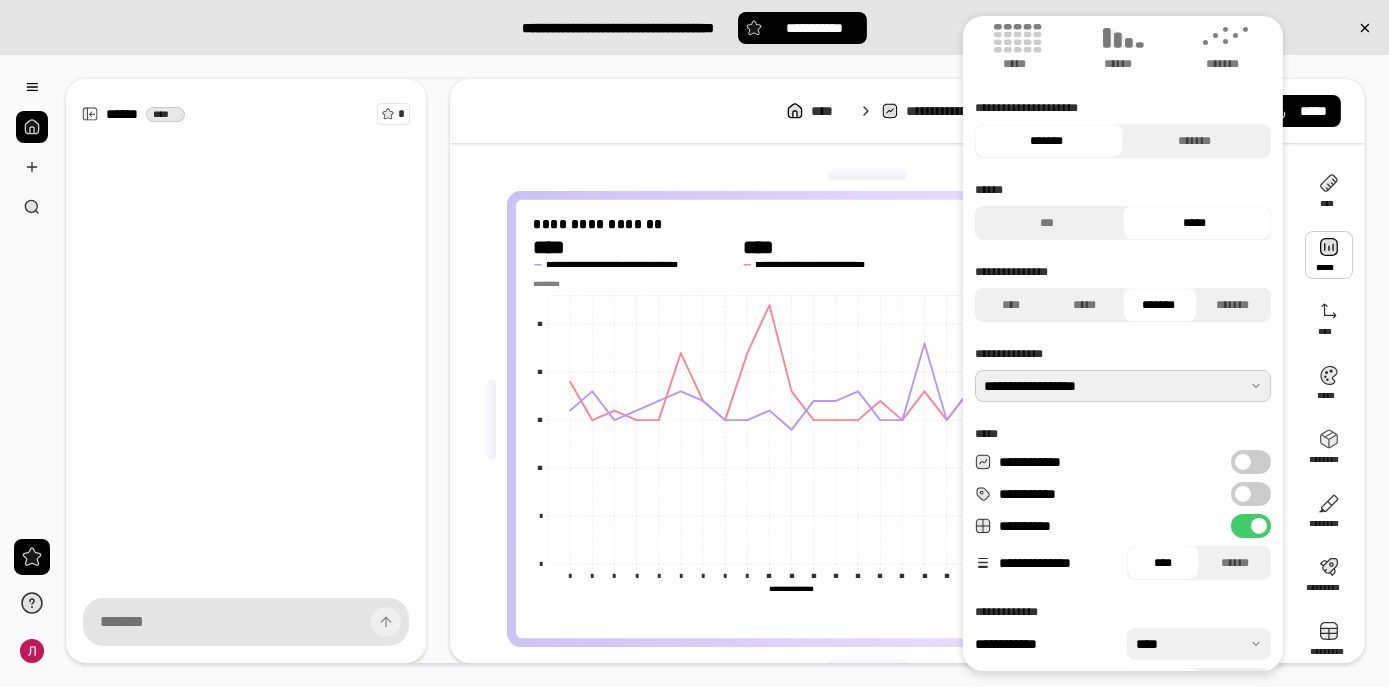 click on "**********" at bounding box center (1251, 526) 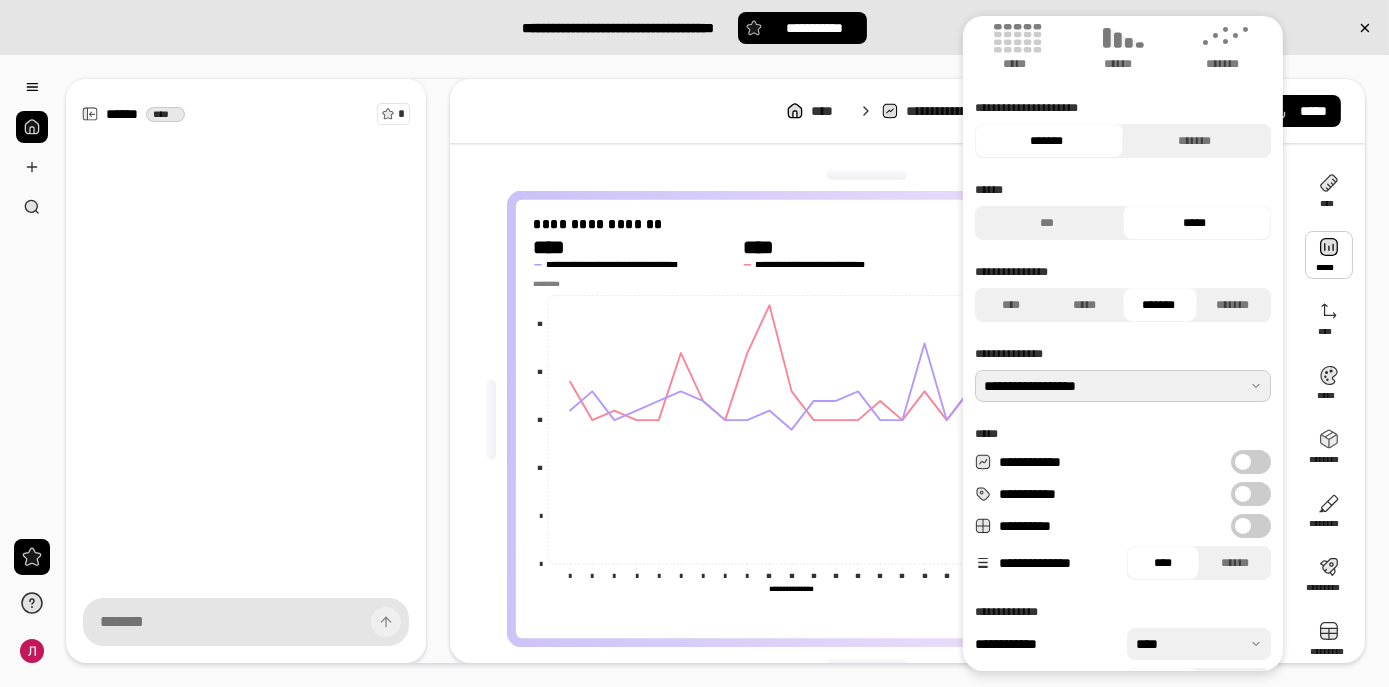 click at bounding box center [1243, 526] 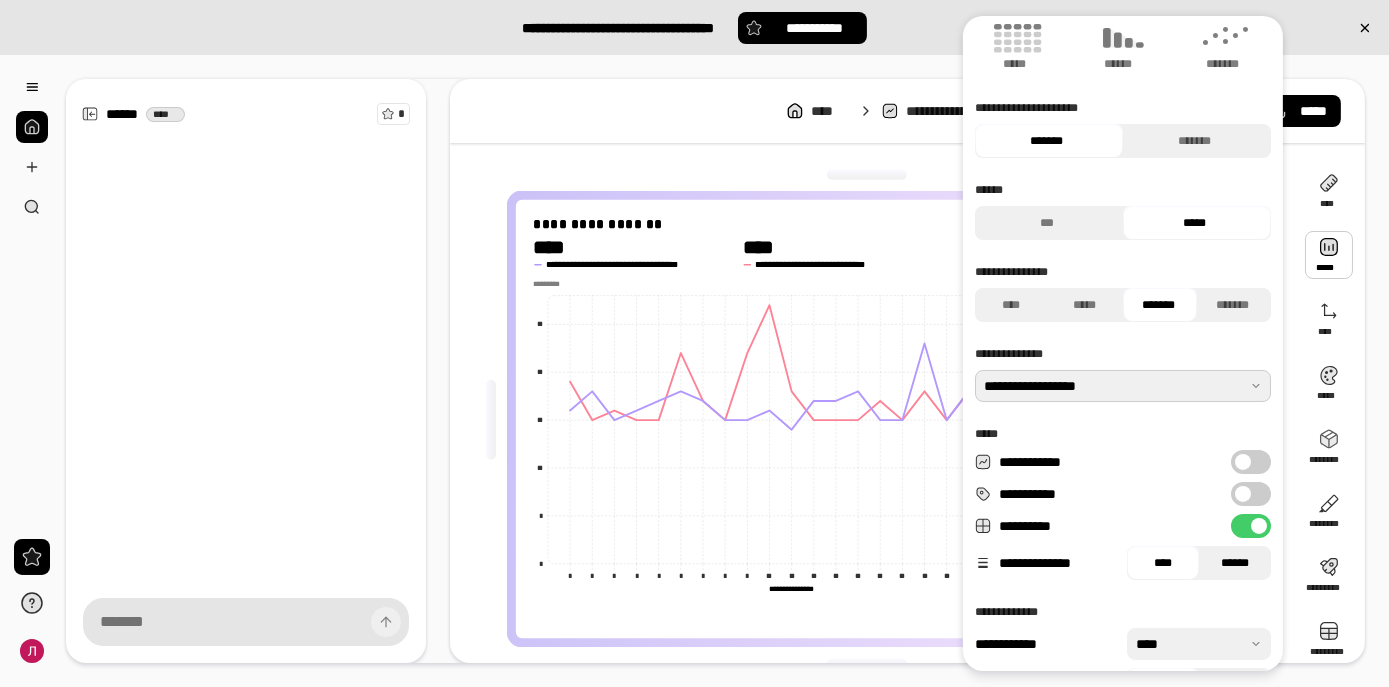 click on "******" at bounding box center (1235, 563) 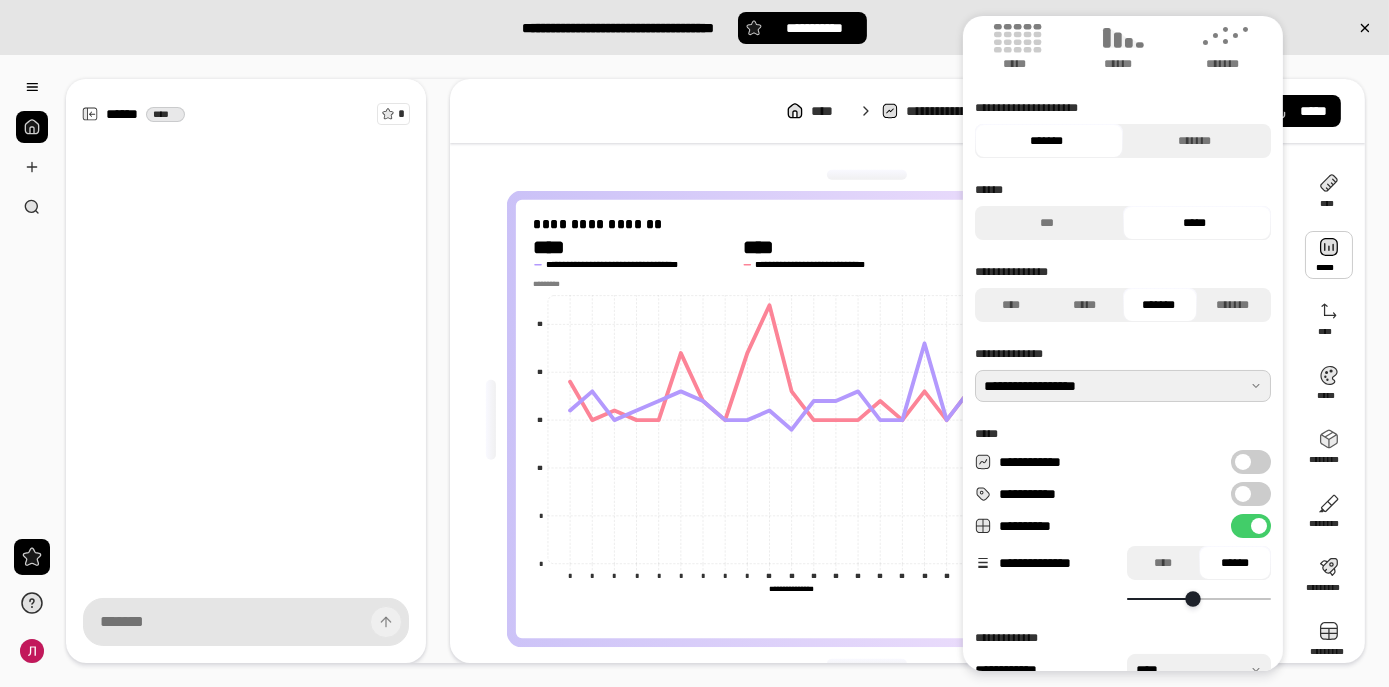 click at bounding box center (1193, 598) 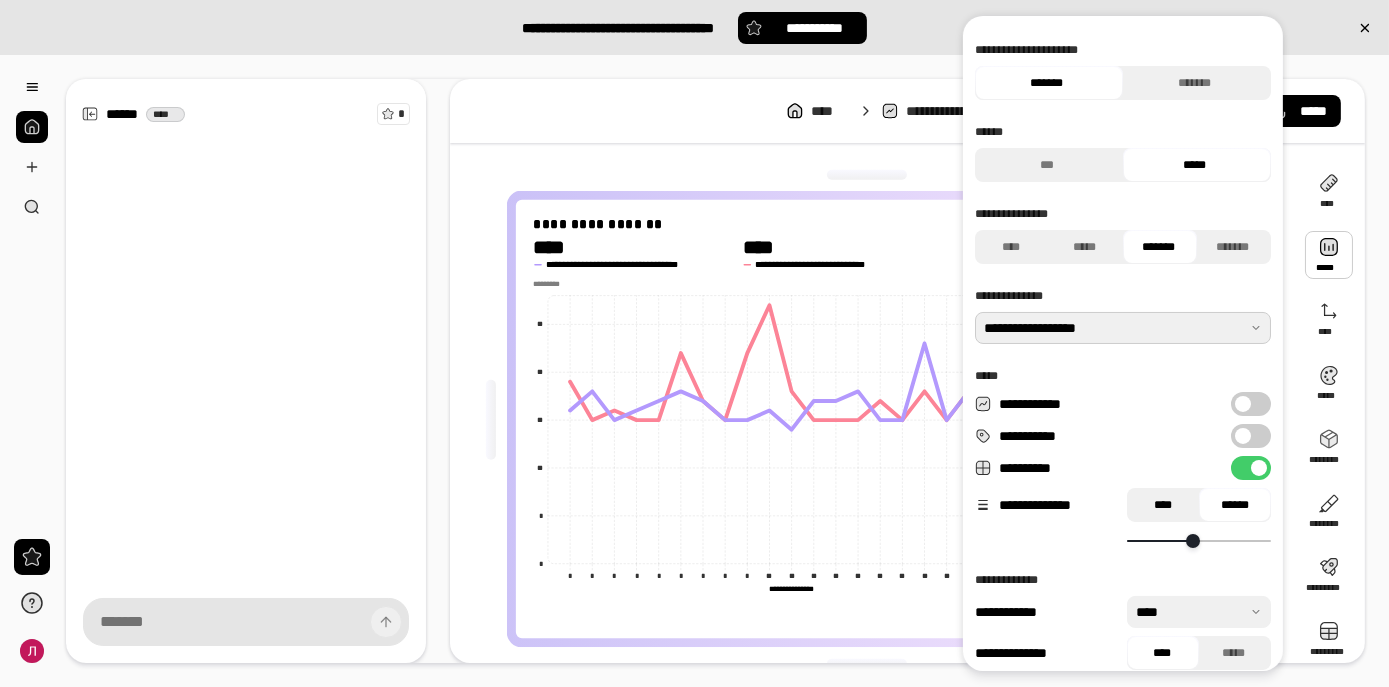scroll, scrollTop: 237, scrollLeft: 0, axis: vertical 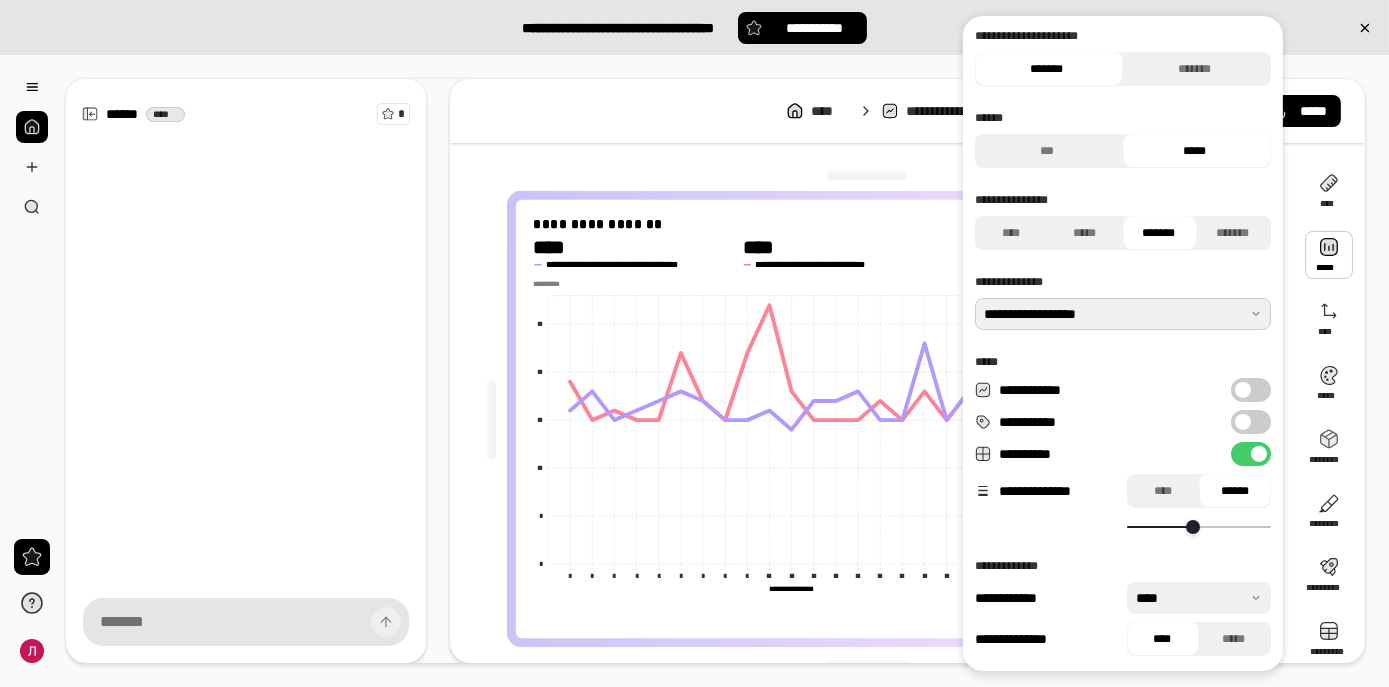 click at bounding box center (1199, 598) 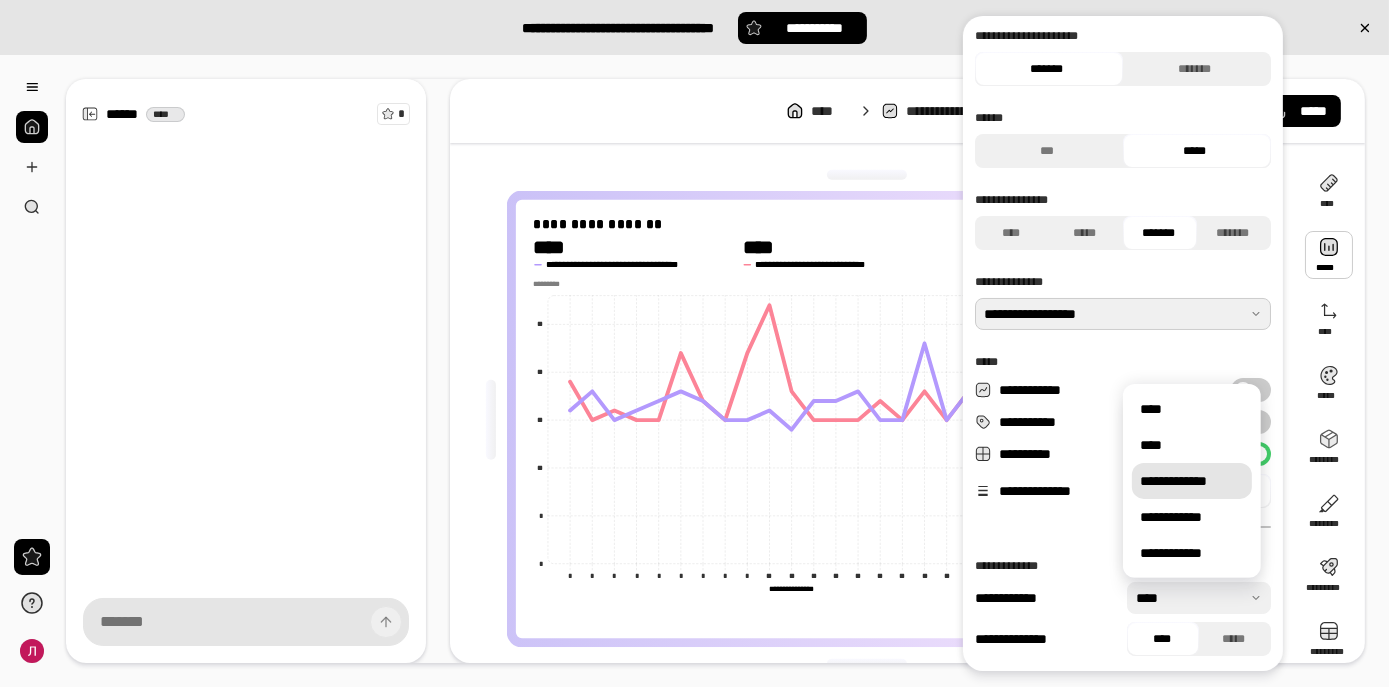 click on "**********" at bounding box center (1192, 481) 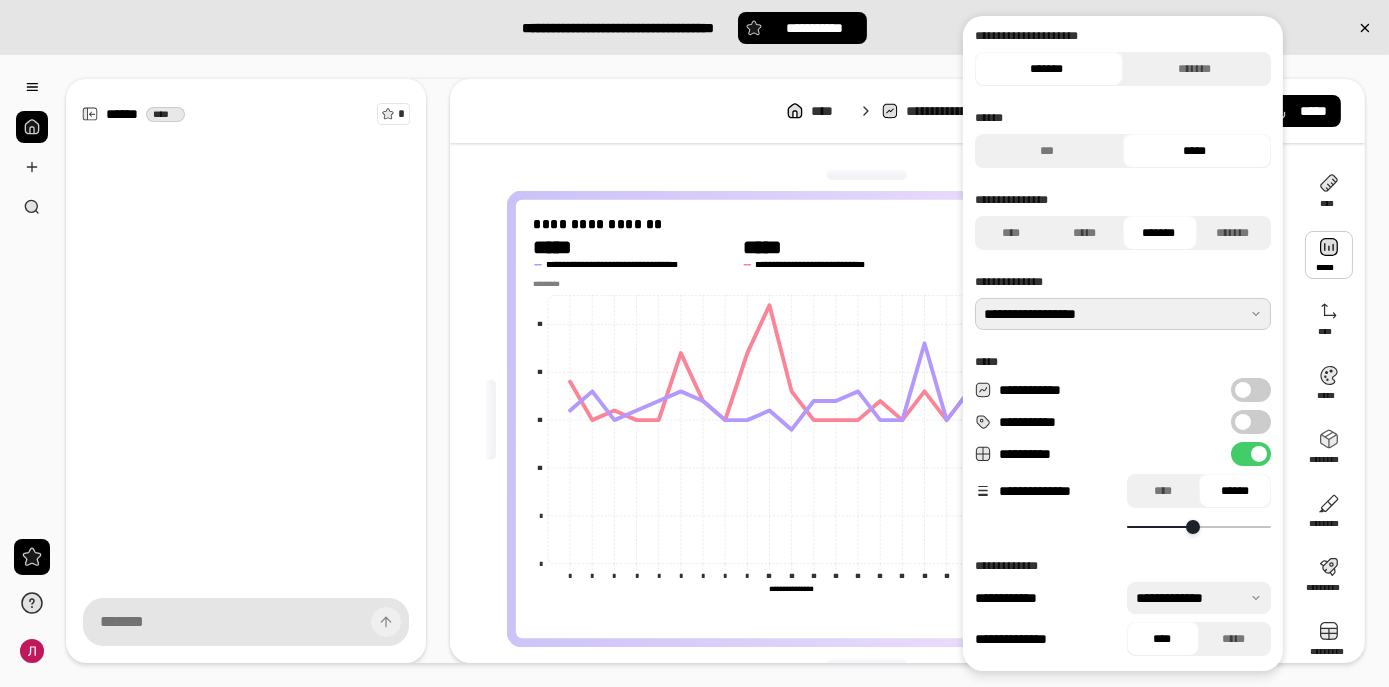 click at bounding box center [1199, 598] 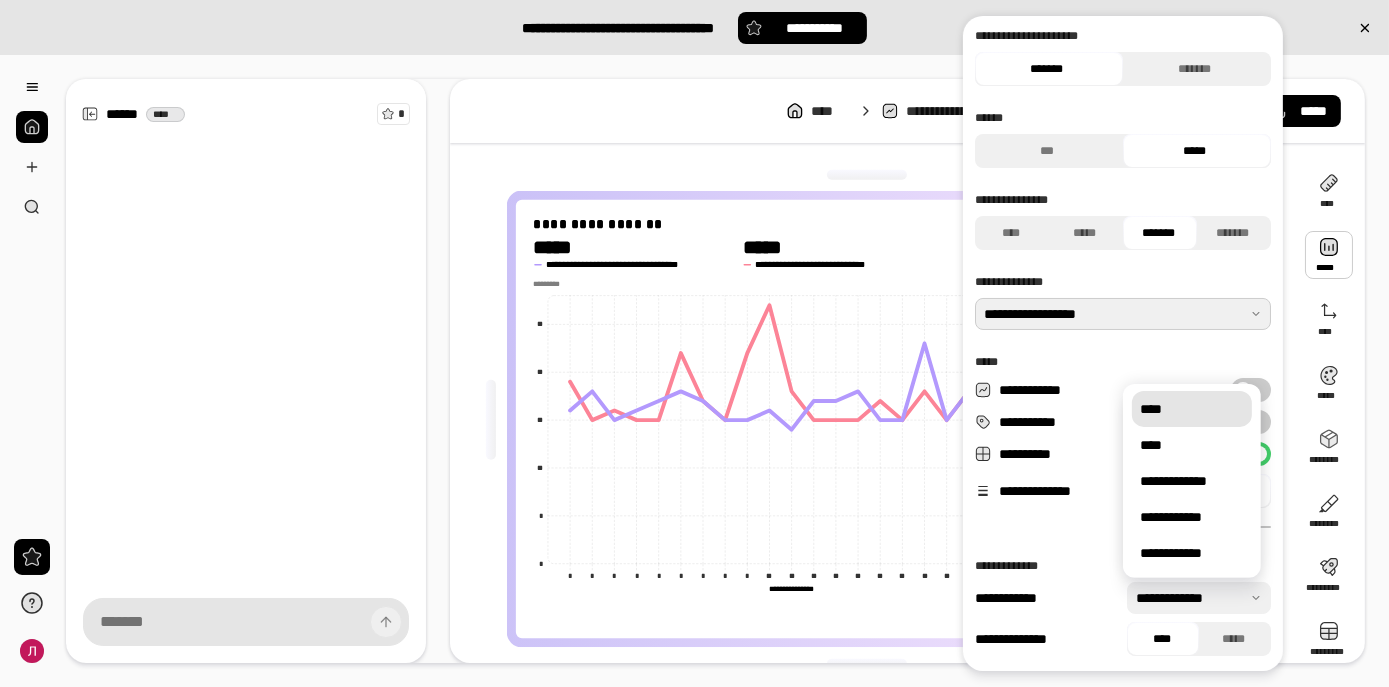 click on "****" at bounding box center (1192, 409) 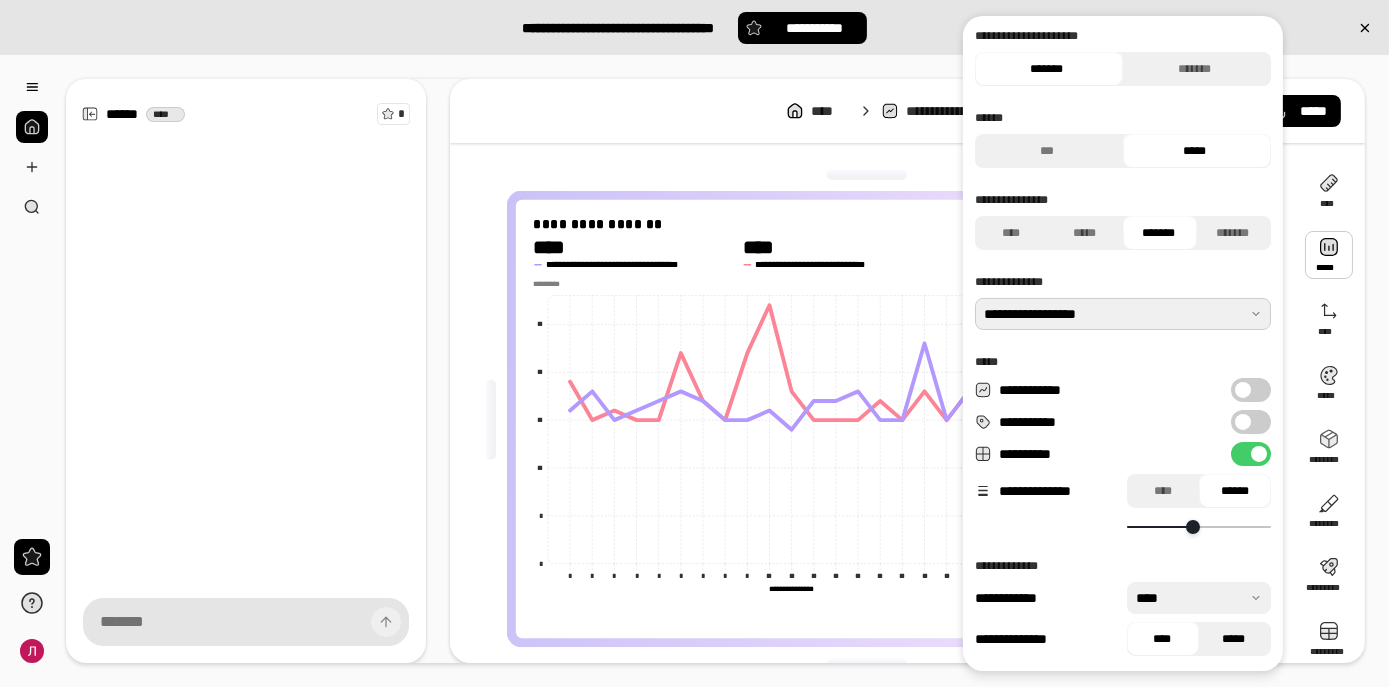 click on "*****" at bounding box center (1234, 639) 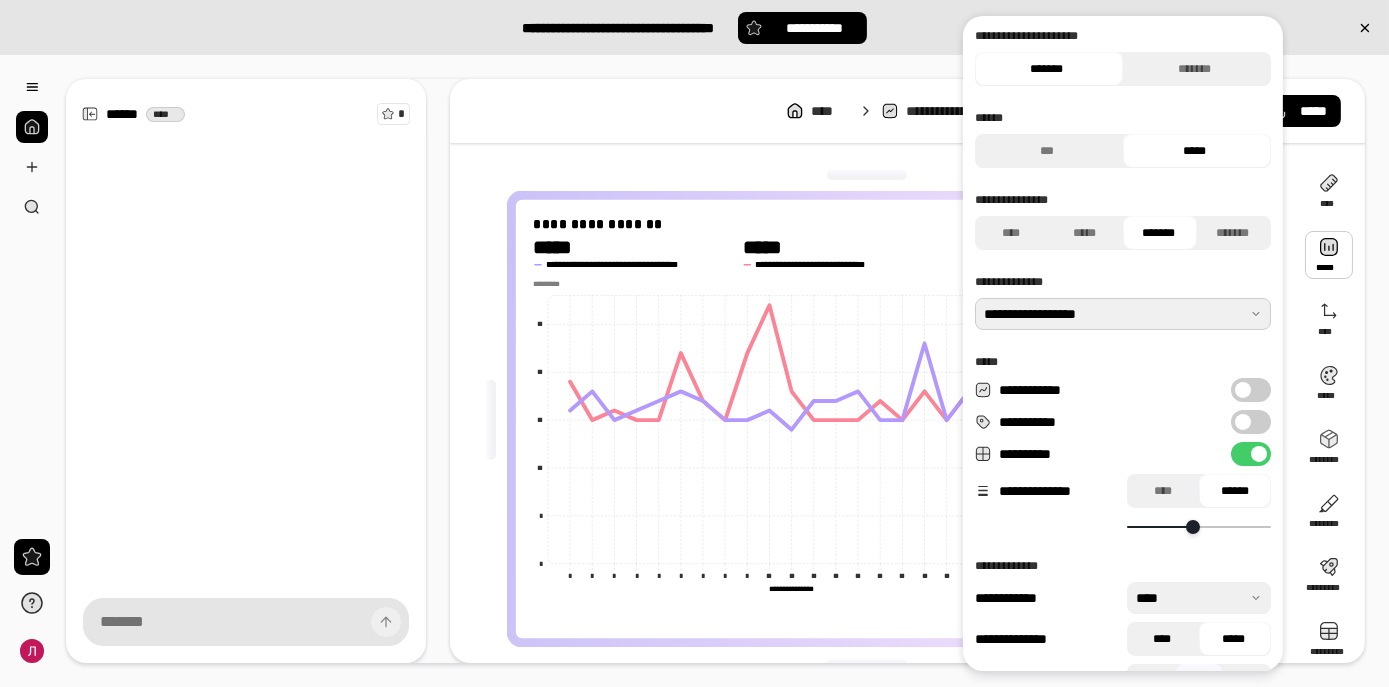 click on "****" at bounding box center [1162, 639] 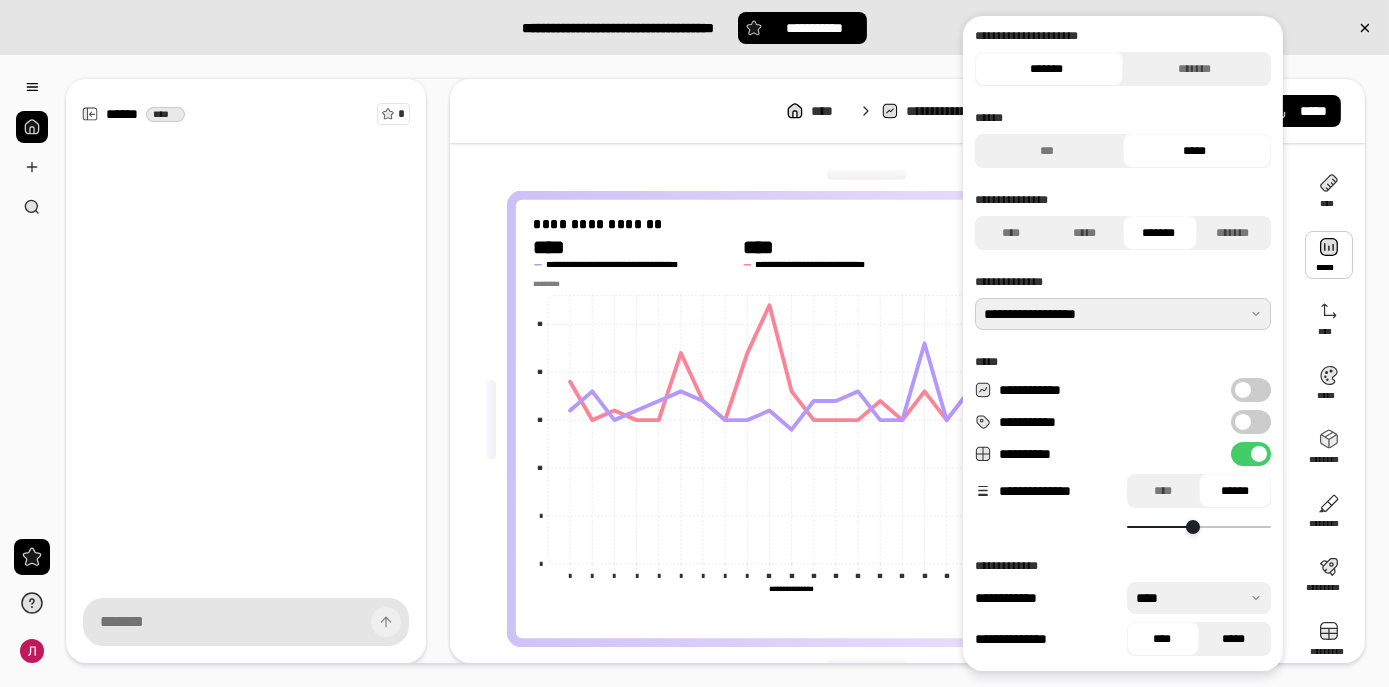 click on "*****" at bounding box center (1234, 639) 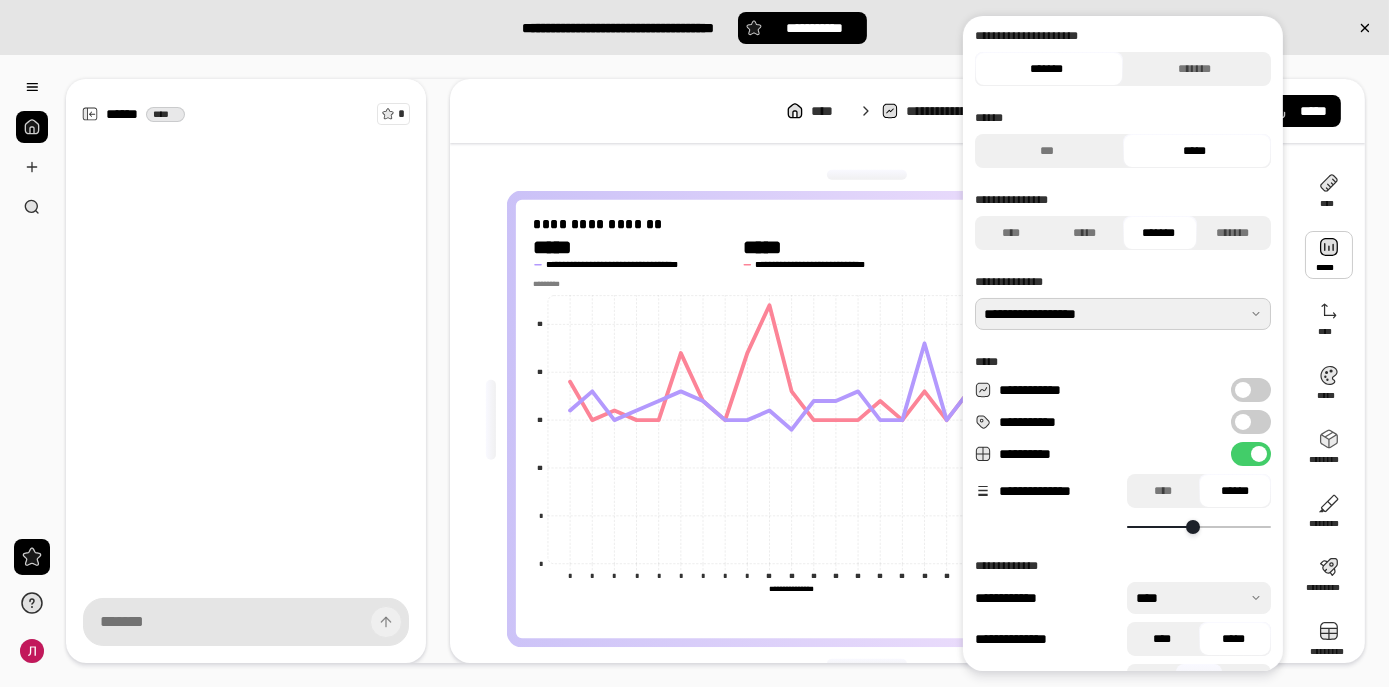 click on "****" at bounding box center (1162, 639) 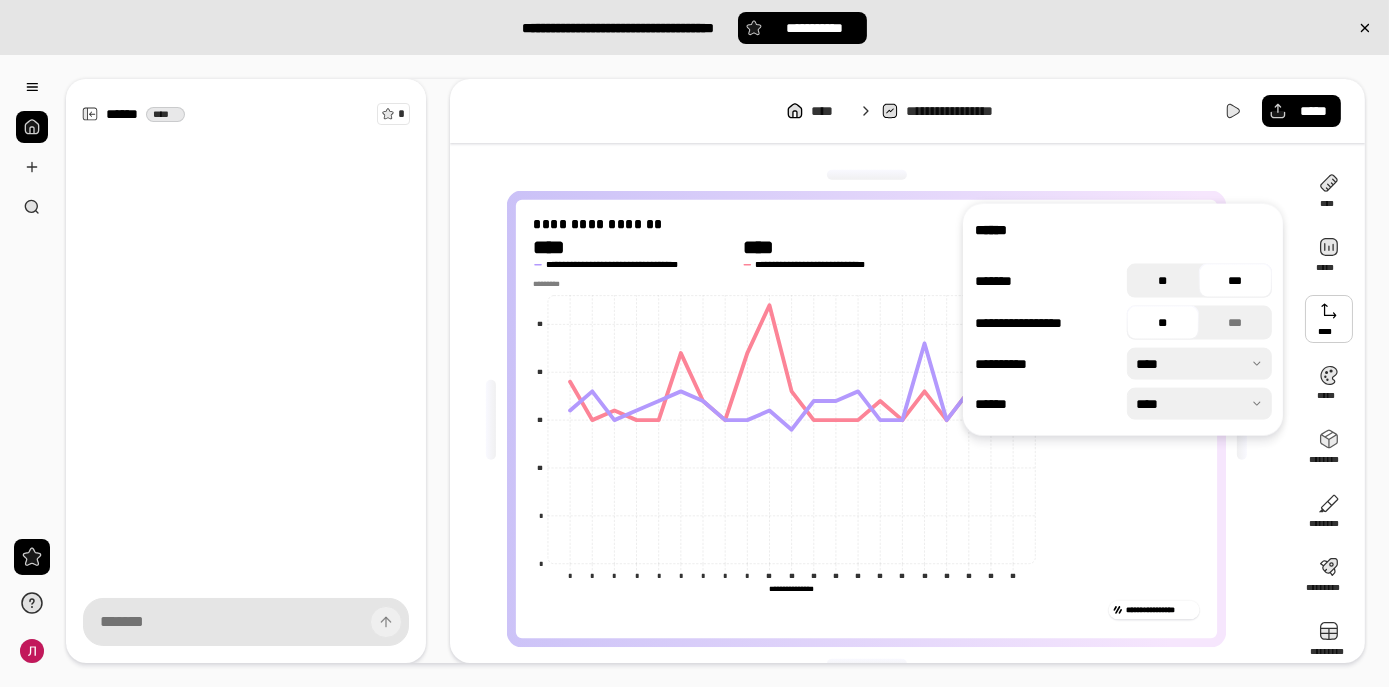 click on "**" at bounding box center [1163, 281] 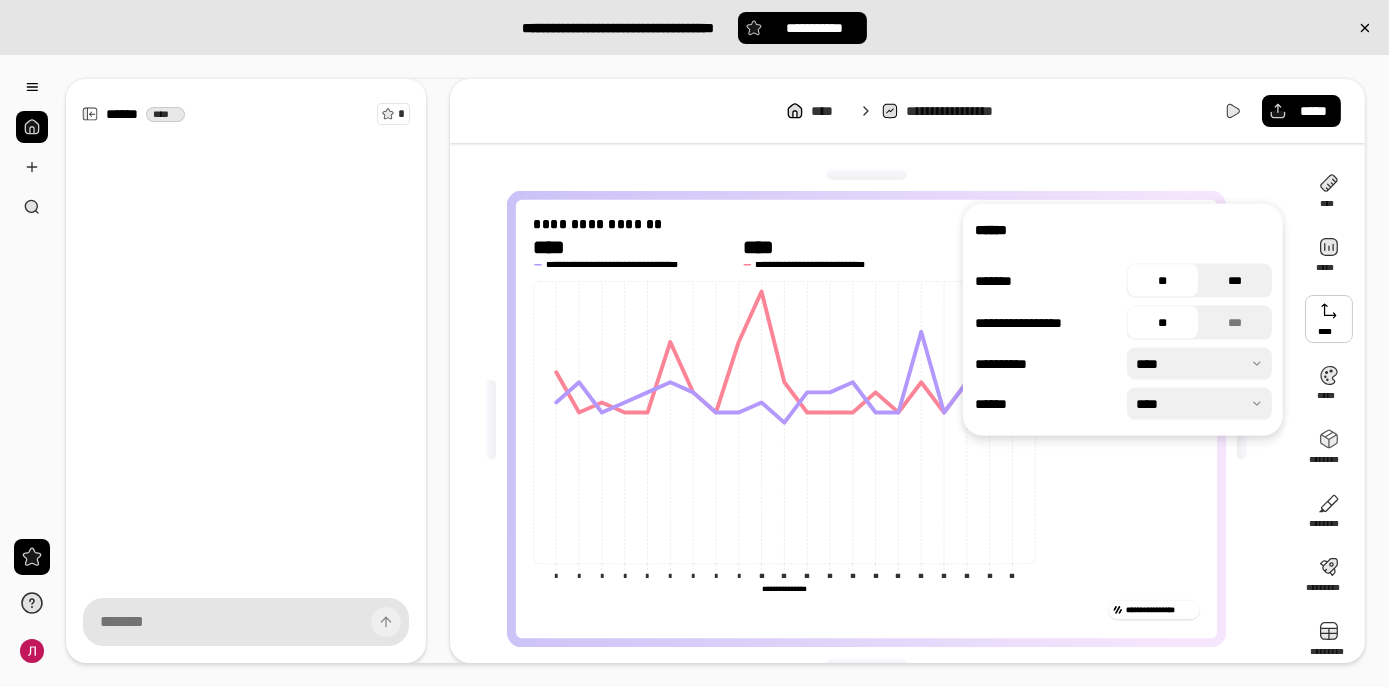 click on "***" at bounding box center [1235, 281] 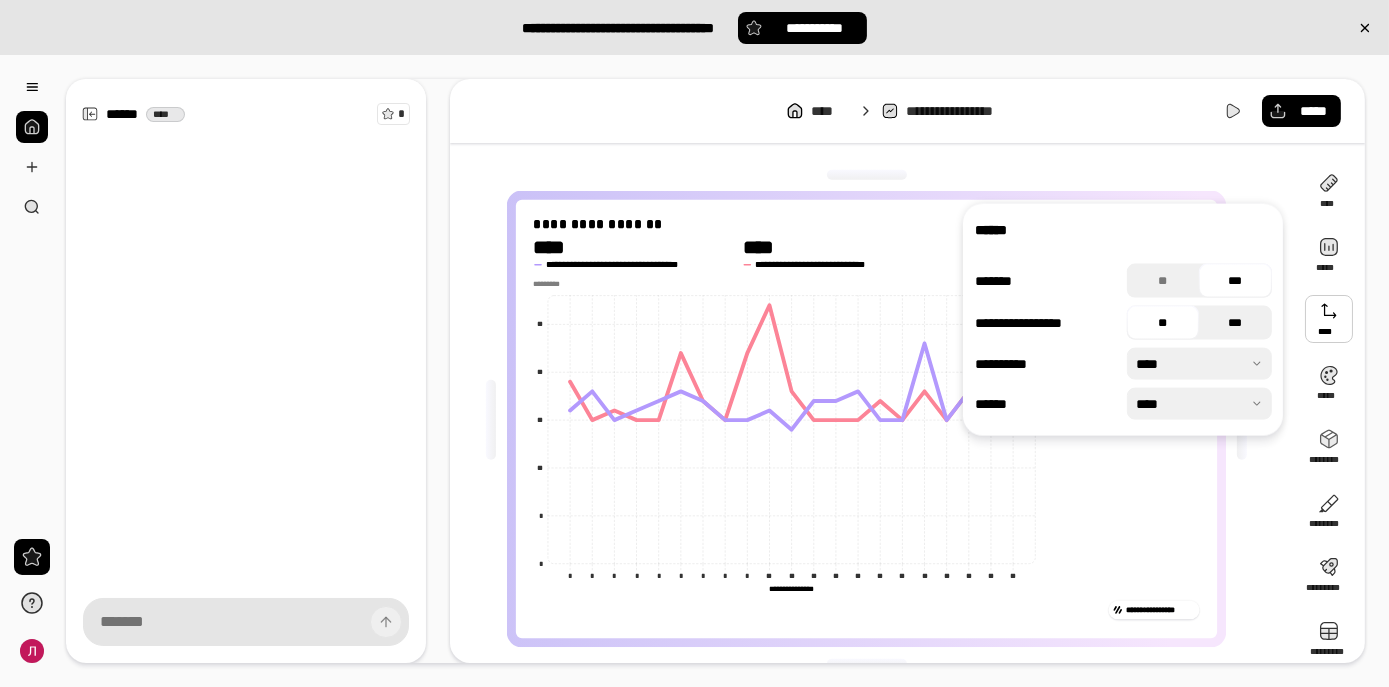 click on "***" at bounding box center (1235, 323) 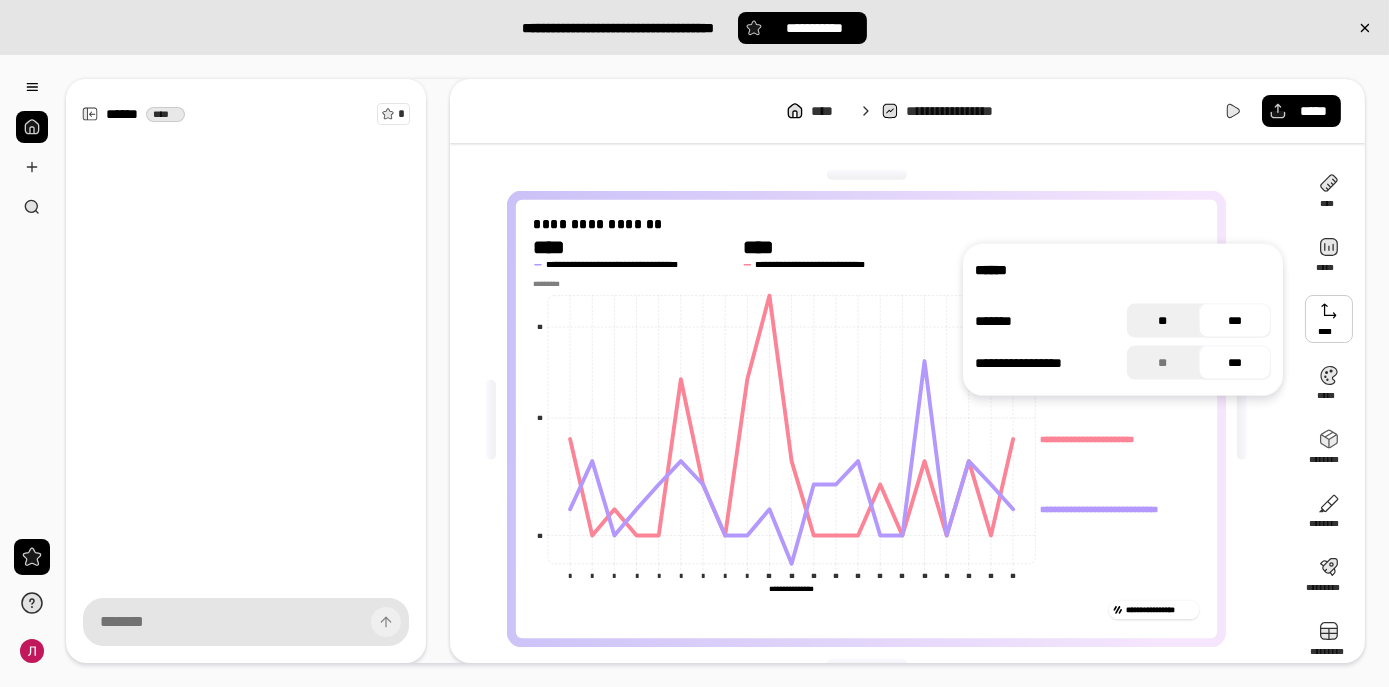 click on "**" at bounding box center [1163, 321] 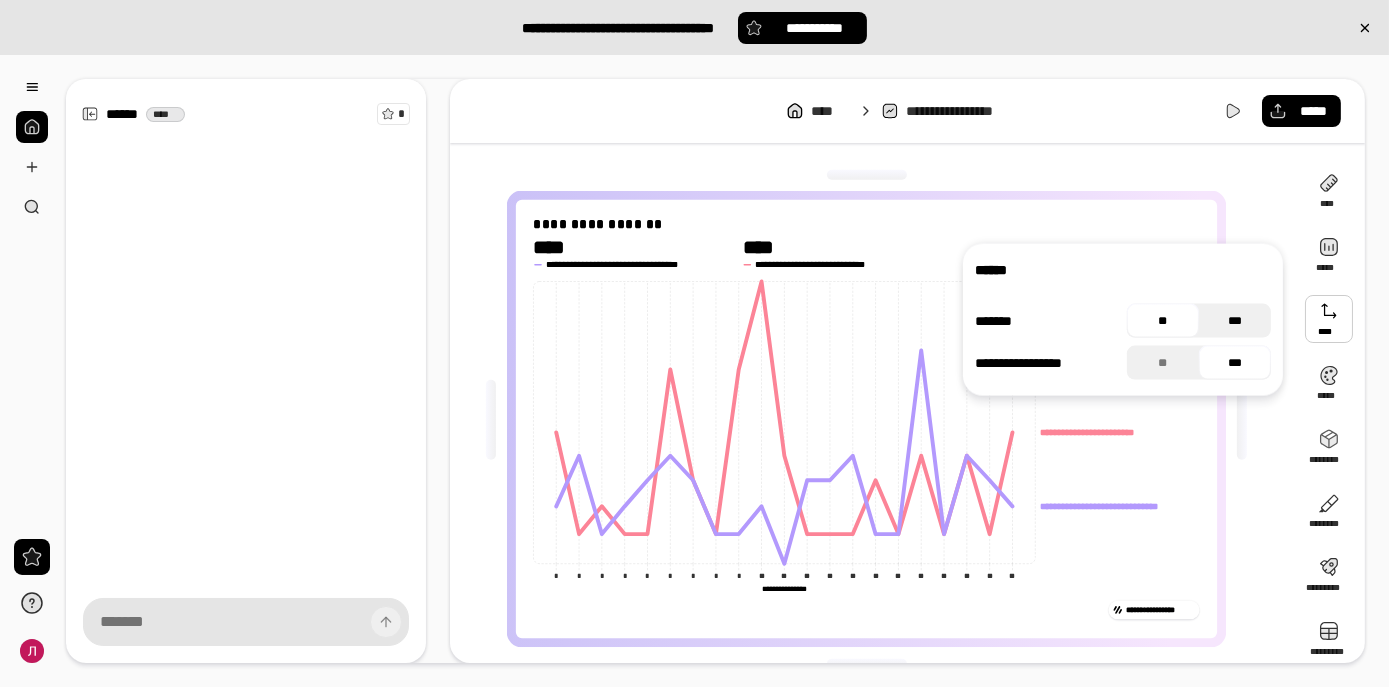 click on "***" at bounding box center (1235, 321) 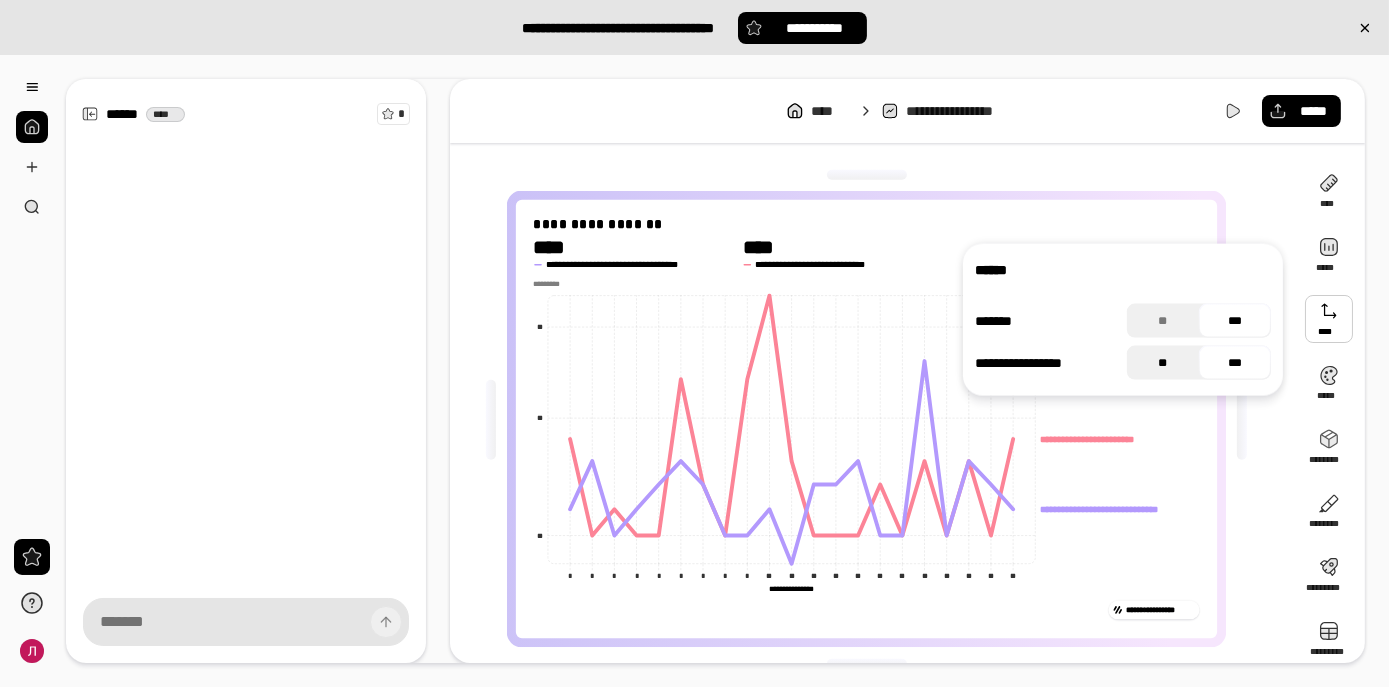 click on "**" at bounding box center (1163, 363) 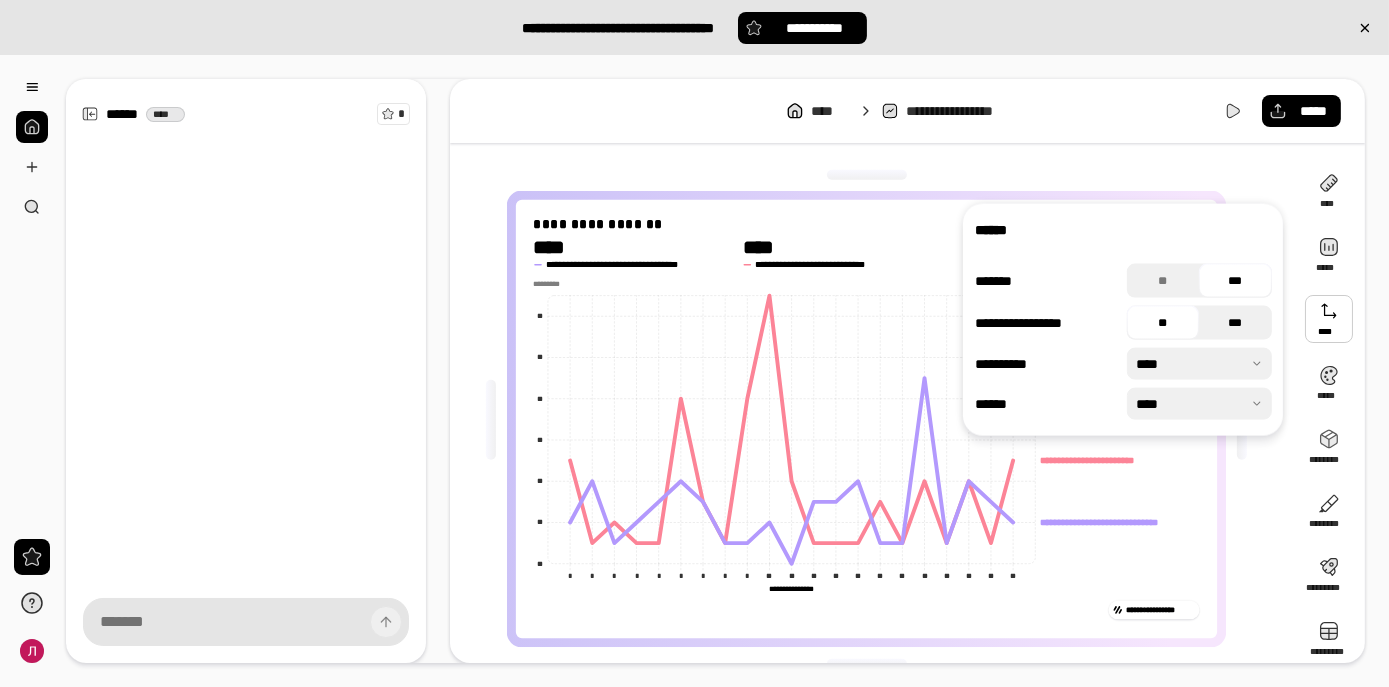 click on "***" at bounding box center [1235, 323] 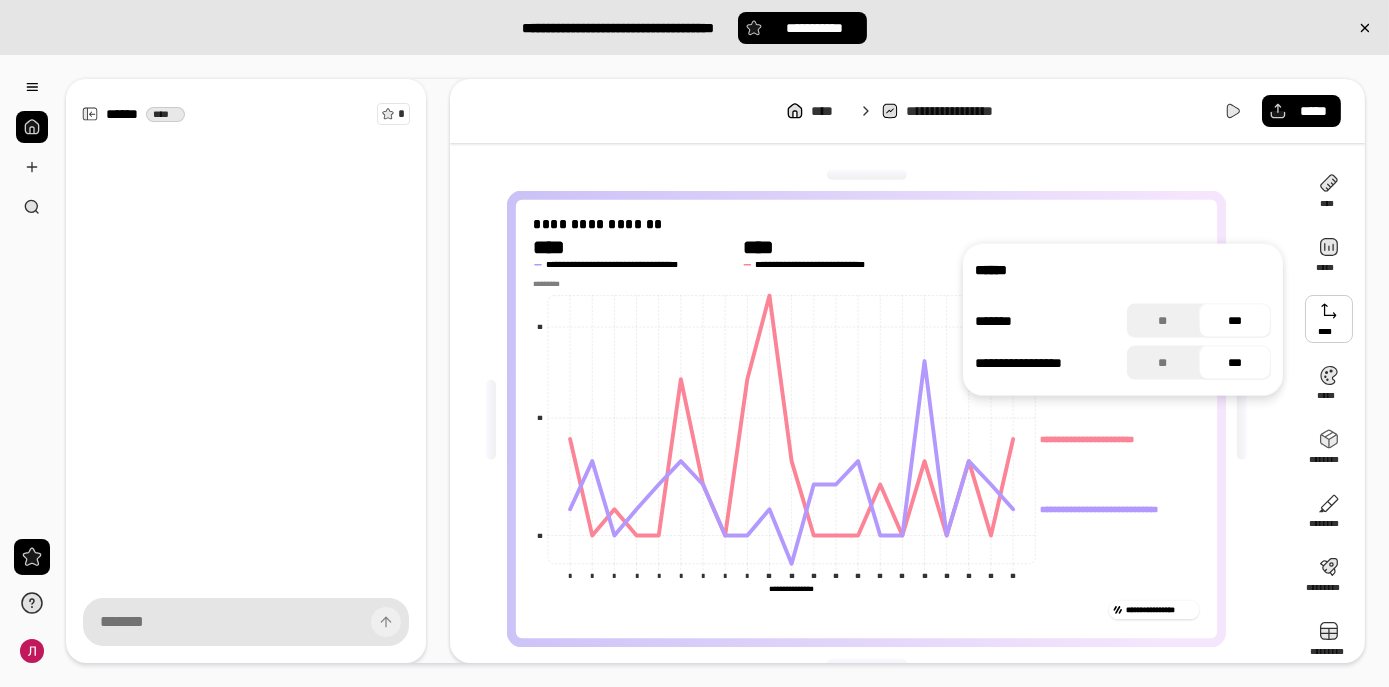 click at bounding box center (1329, 319) 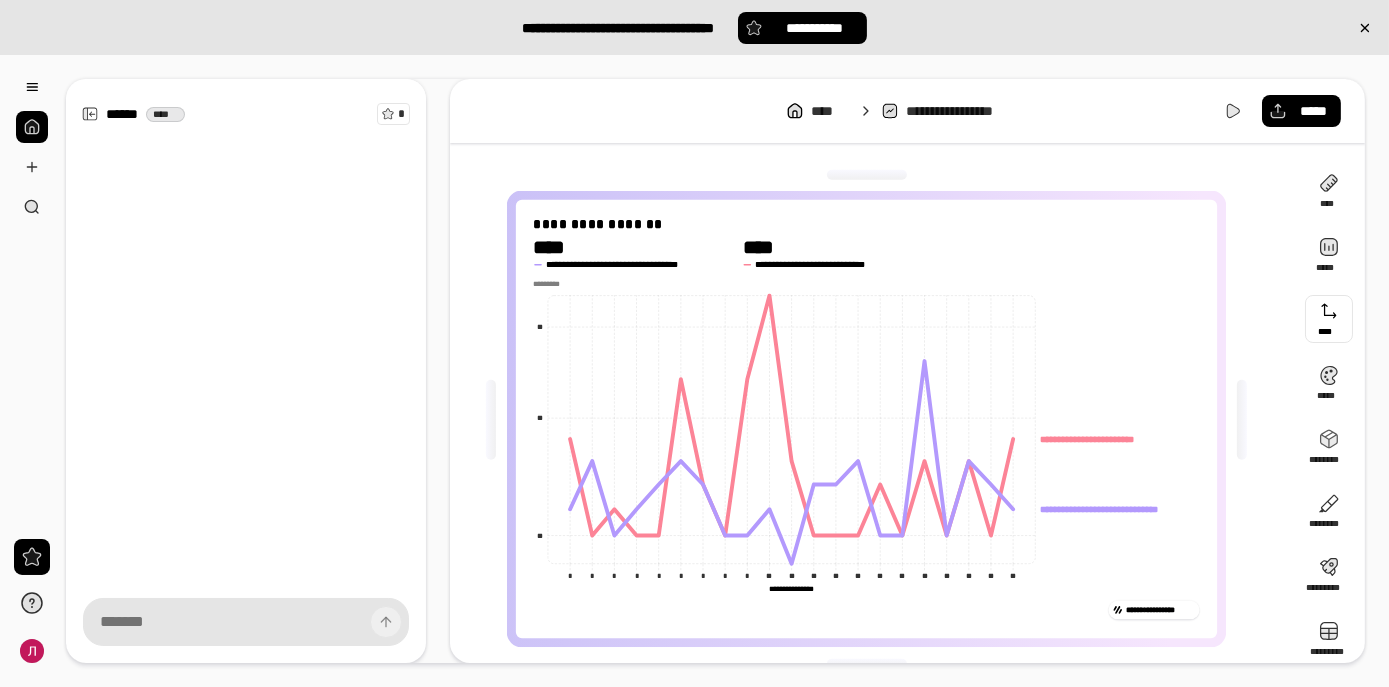 click at bounding box center [1329, 319] 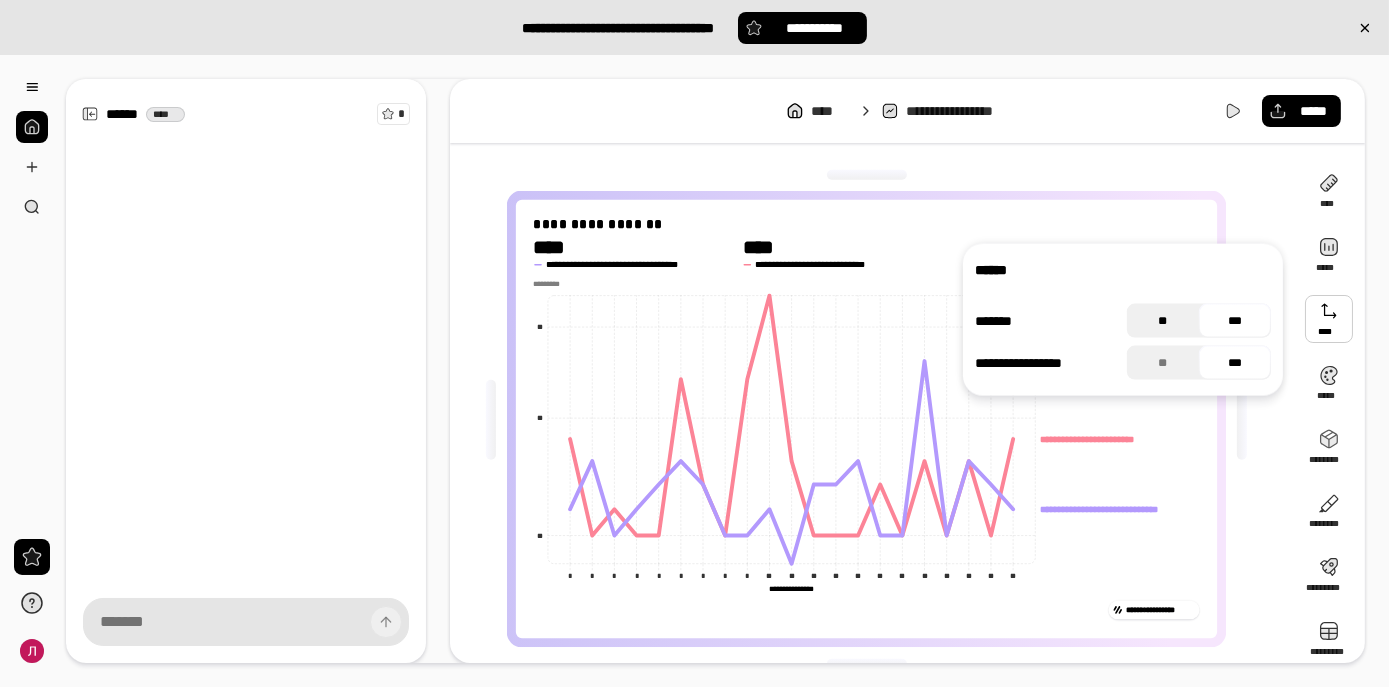 click on "**" at bounding box center [1163, 321] 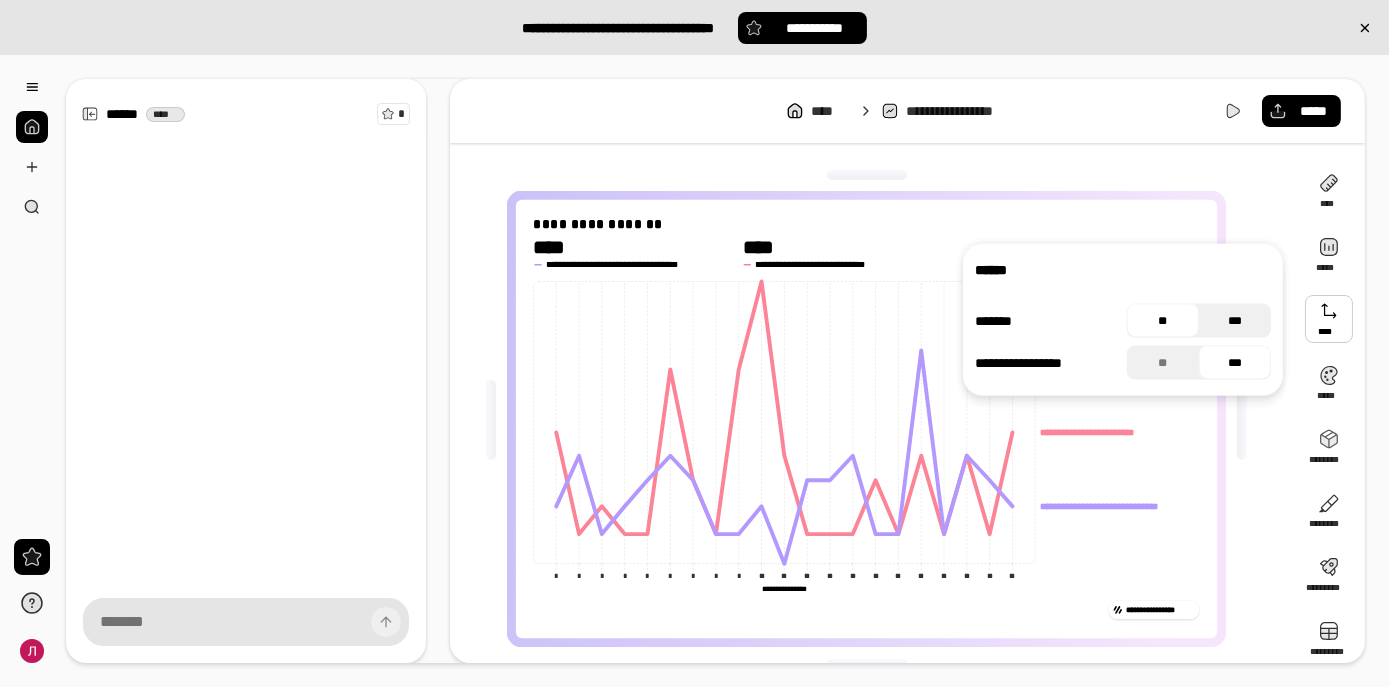 click on "***" at bounding box center (1235, 321) 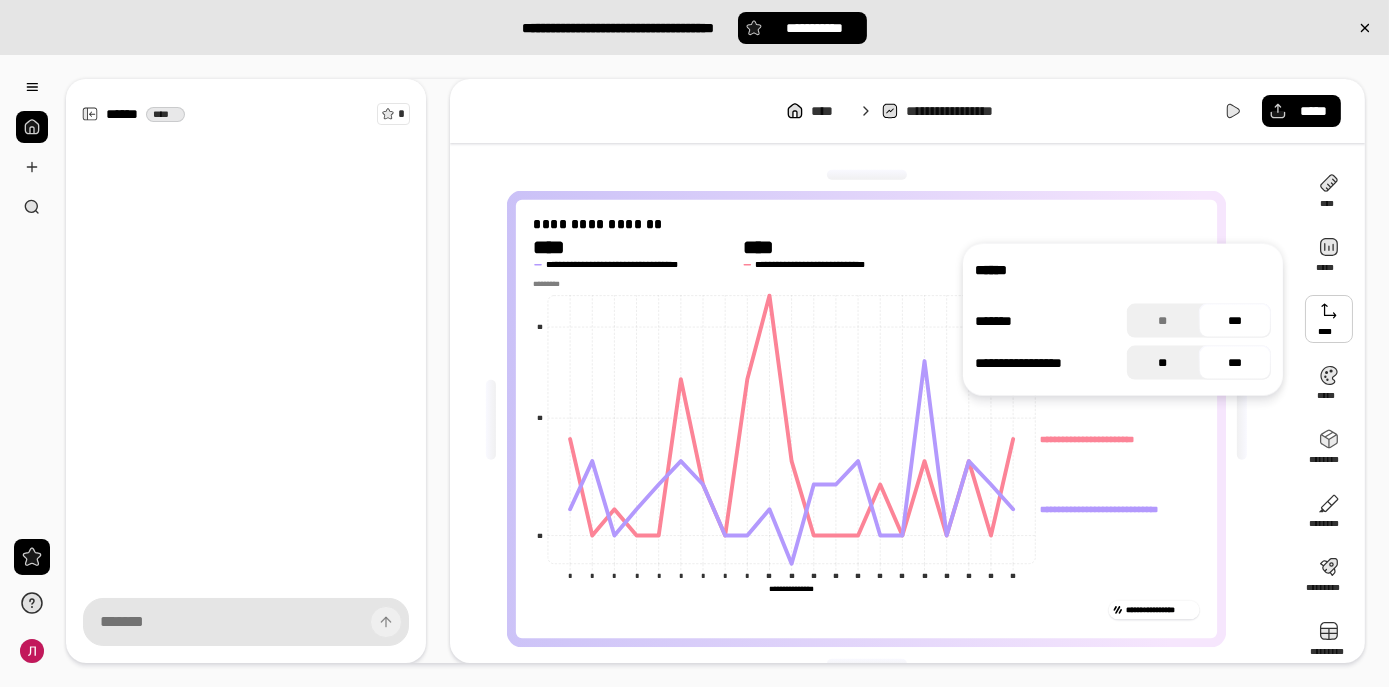 click on "**" at bounding box center [1163, 363] 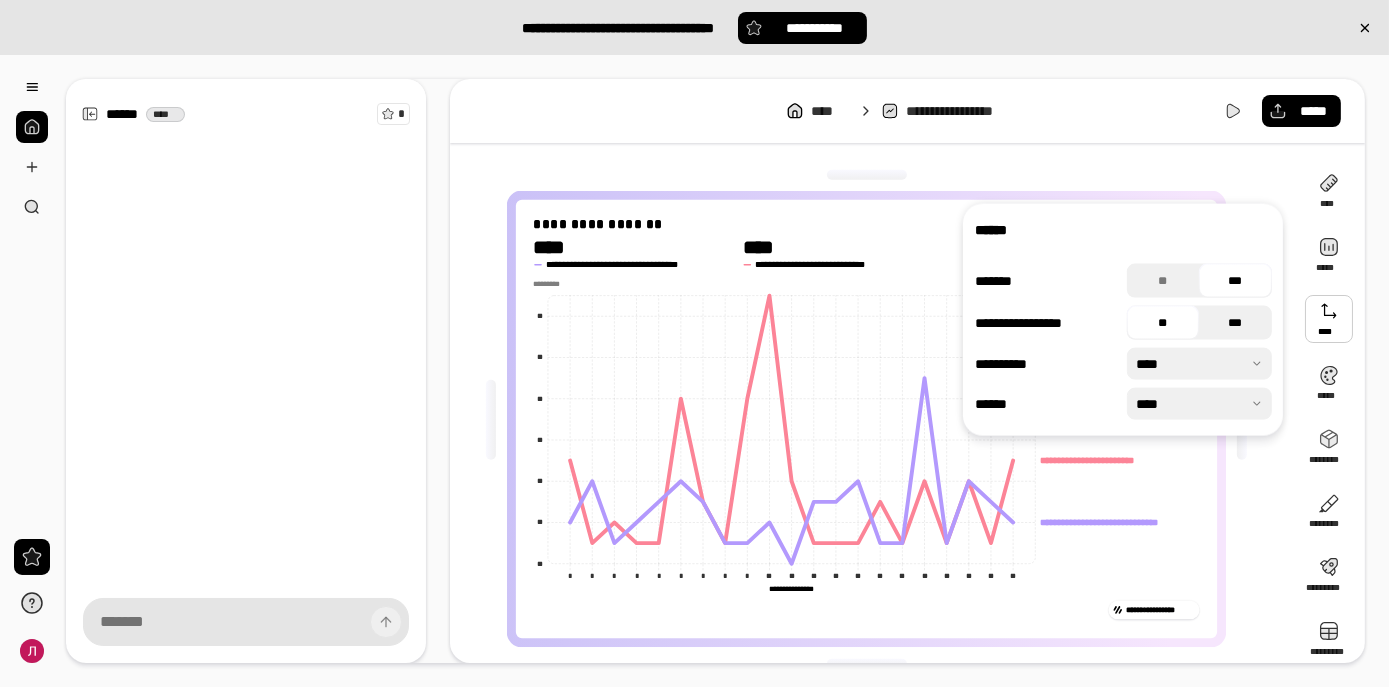 click on "***" at bounding box center [1235, 323] 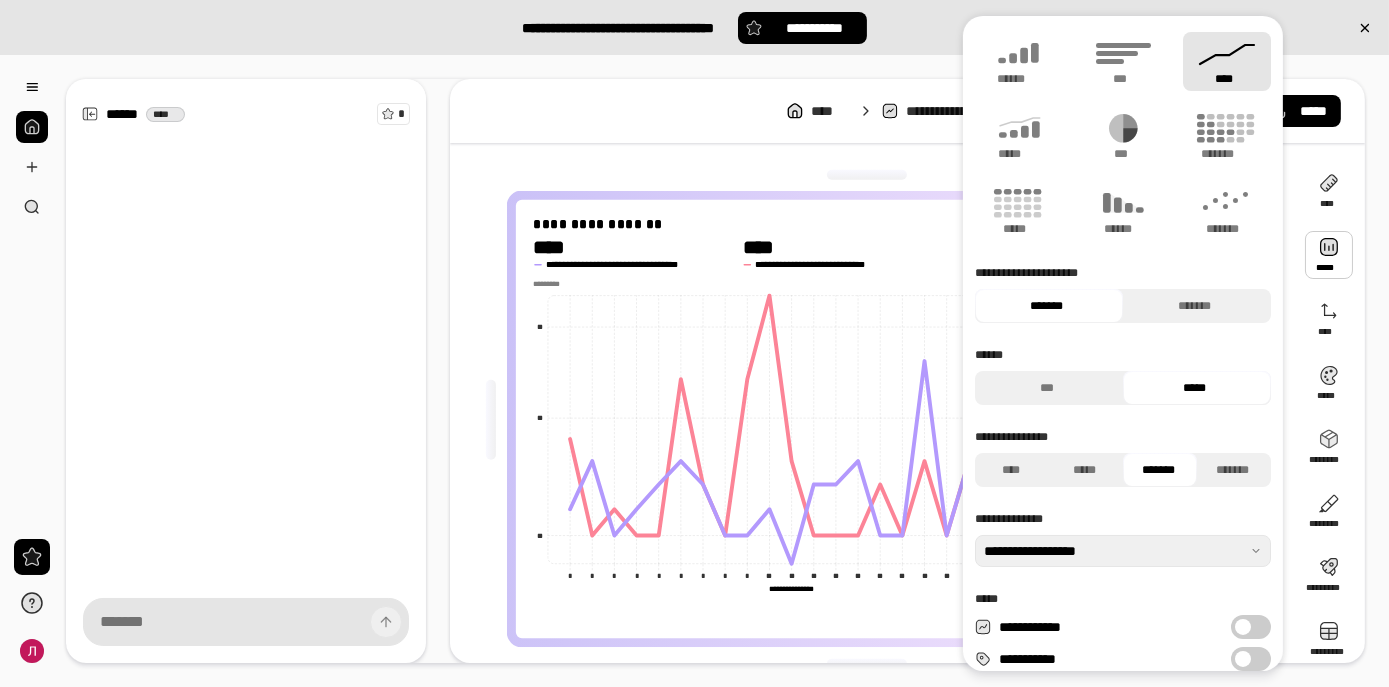 click at bounding box center [1329, 255] 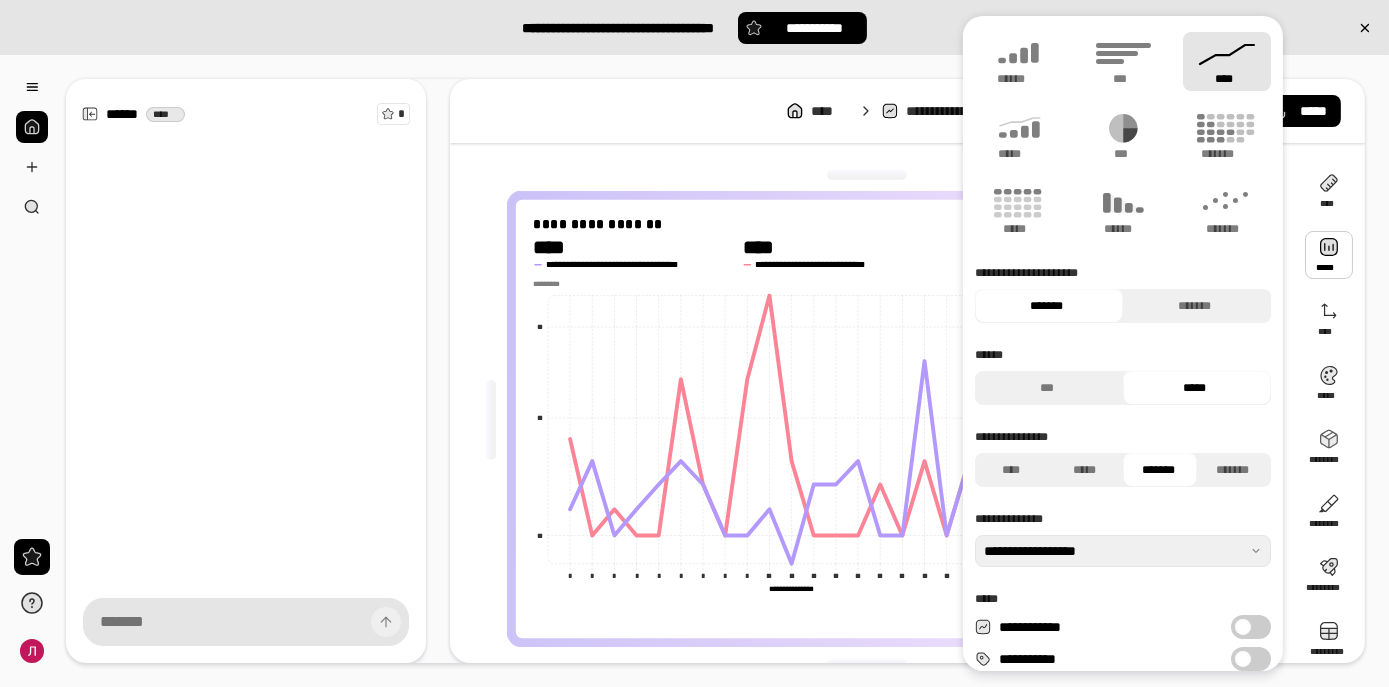 click on "****" at bounding box center (1227, 61) 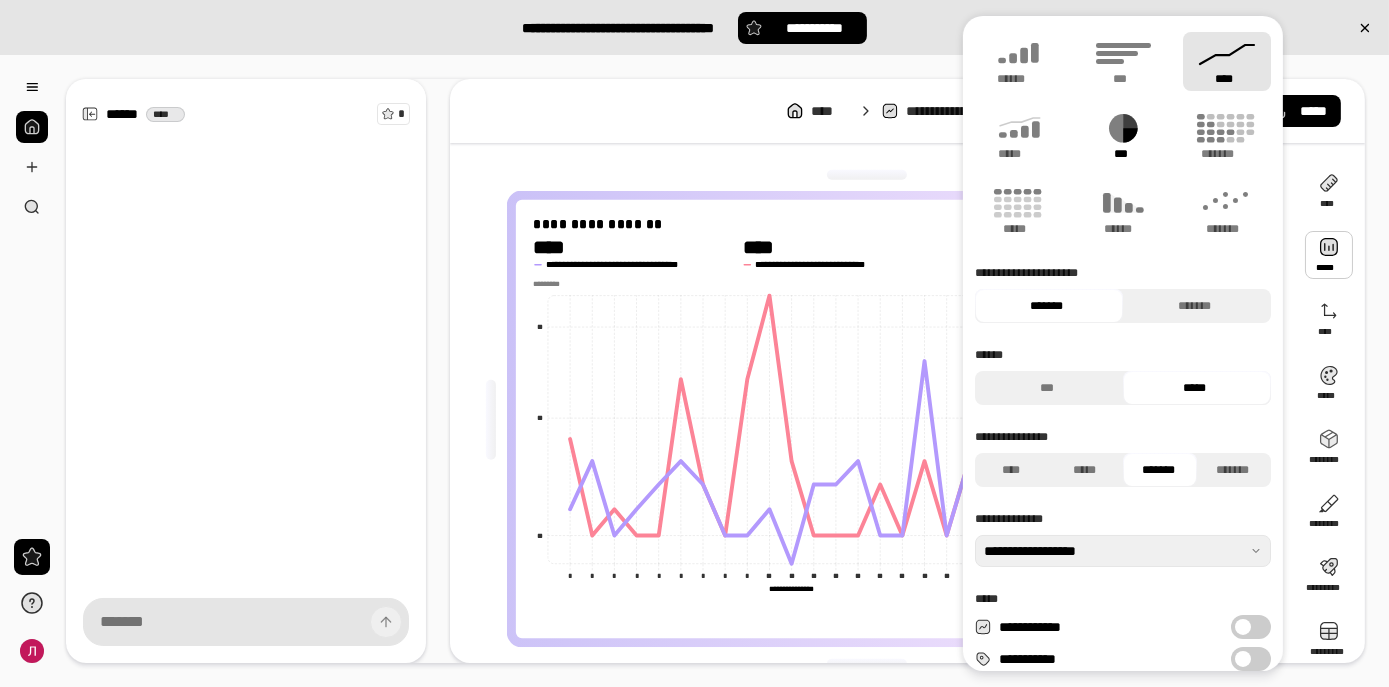 click 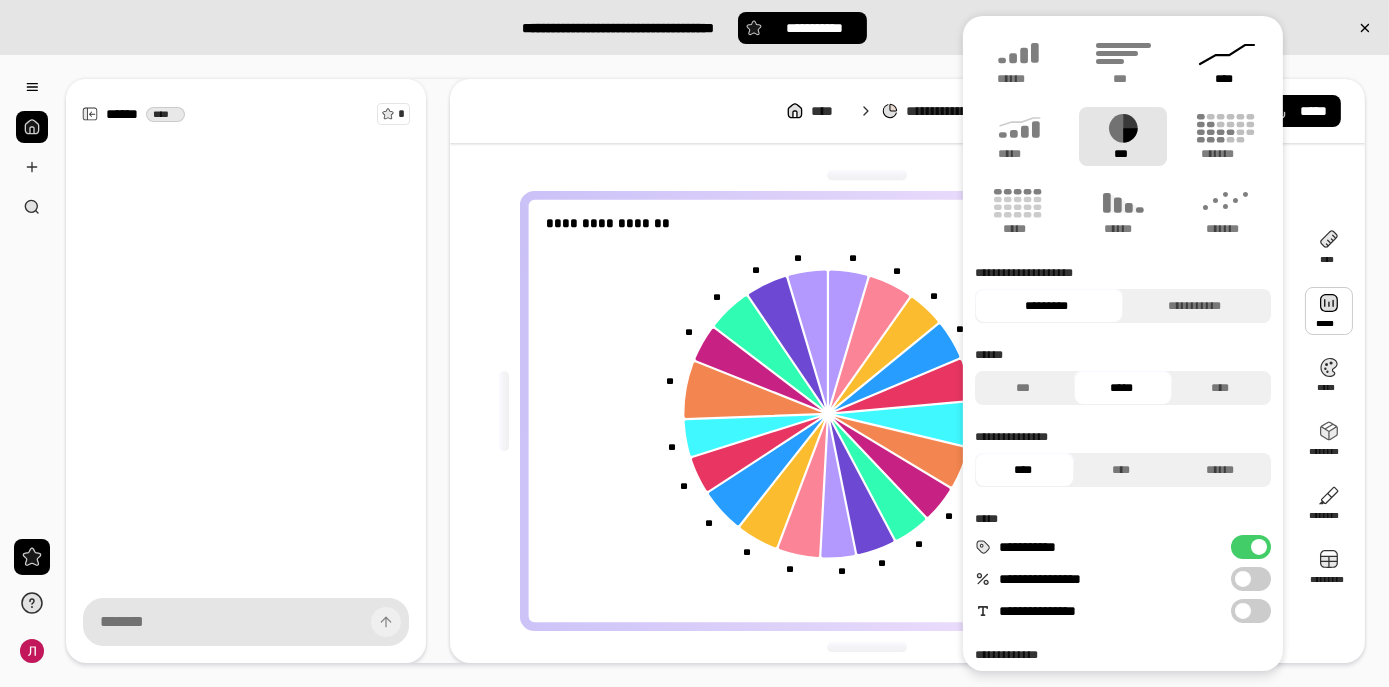 click 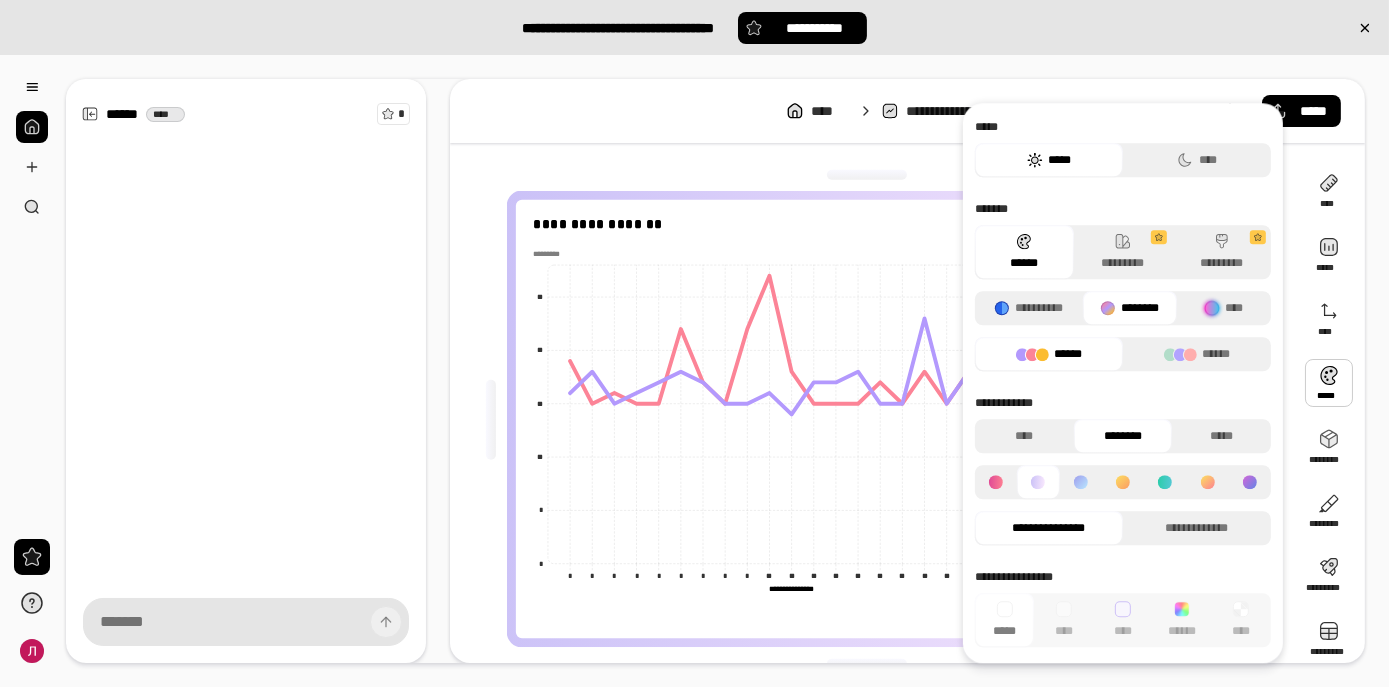 click at bounding box center [1329, 383] 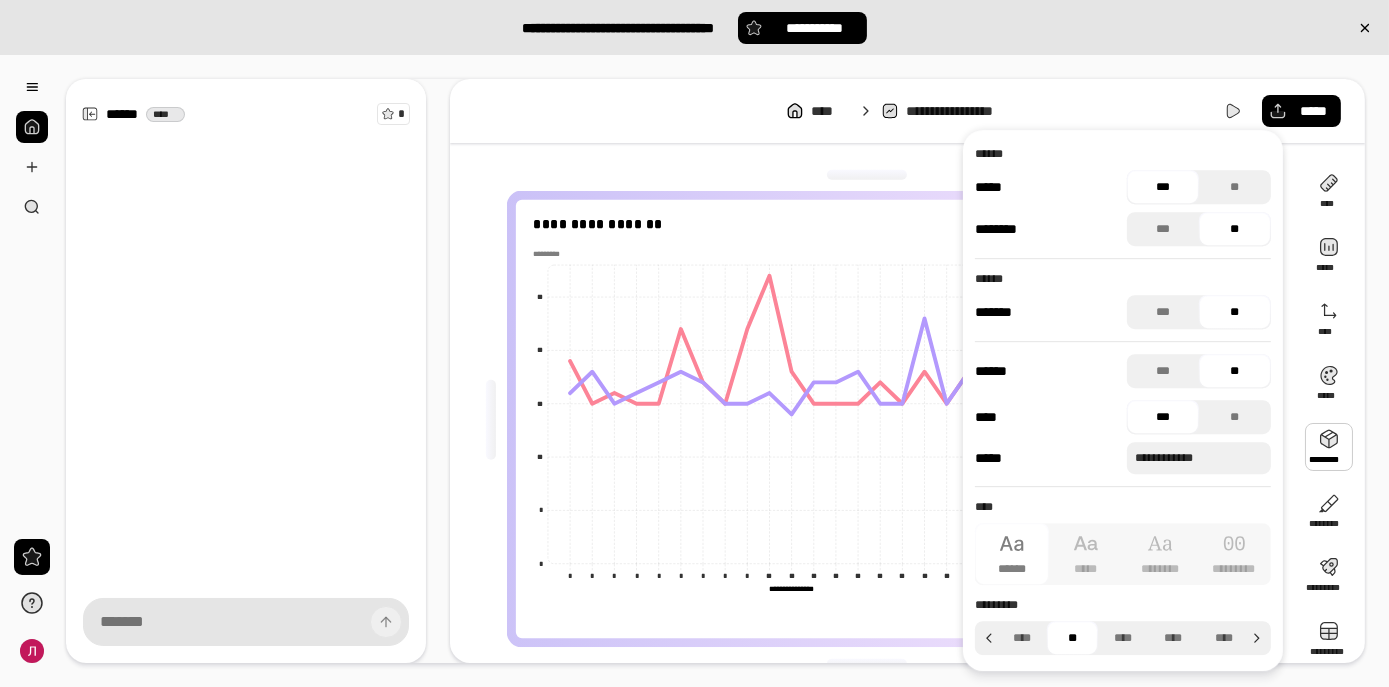 click at bounding box center (1329, 447) 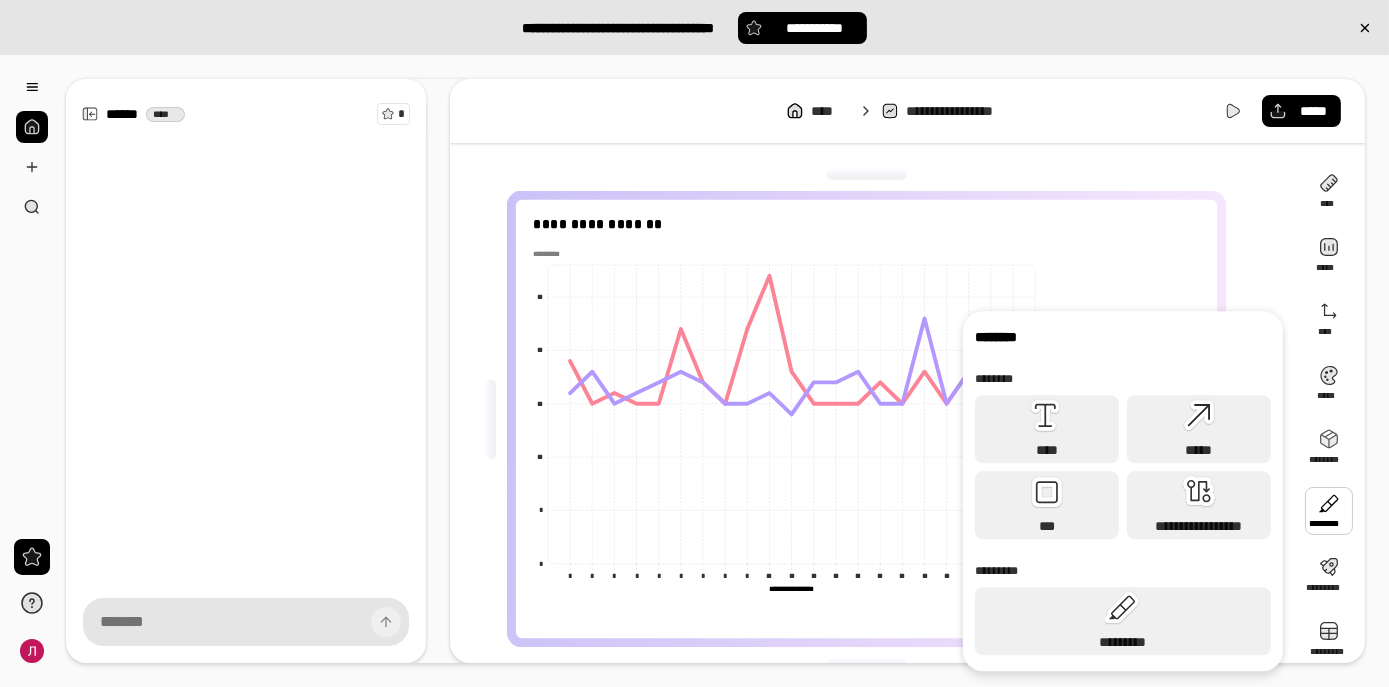 click on "[FIRST] [LAST] [STREET] [CITY], [STATE] [ZIP]" at bounding box center [873, 419] 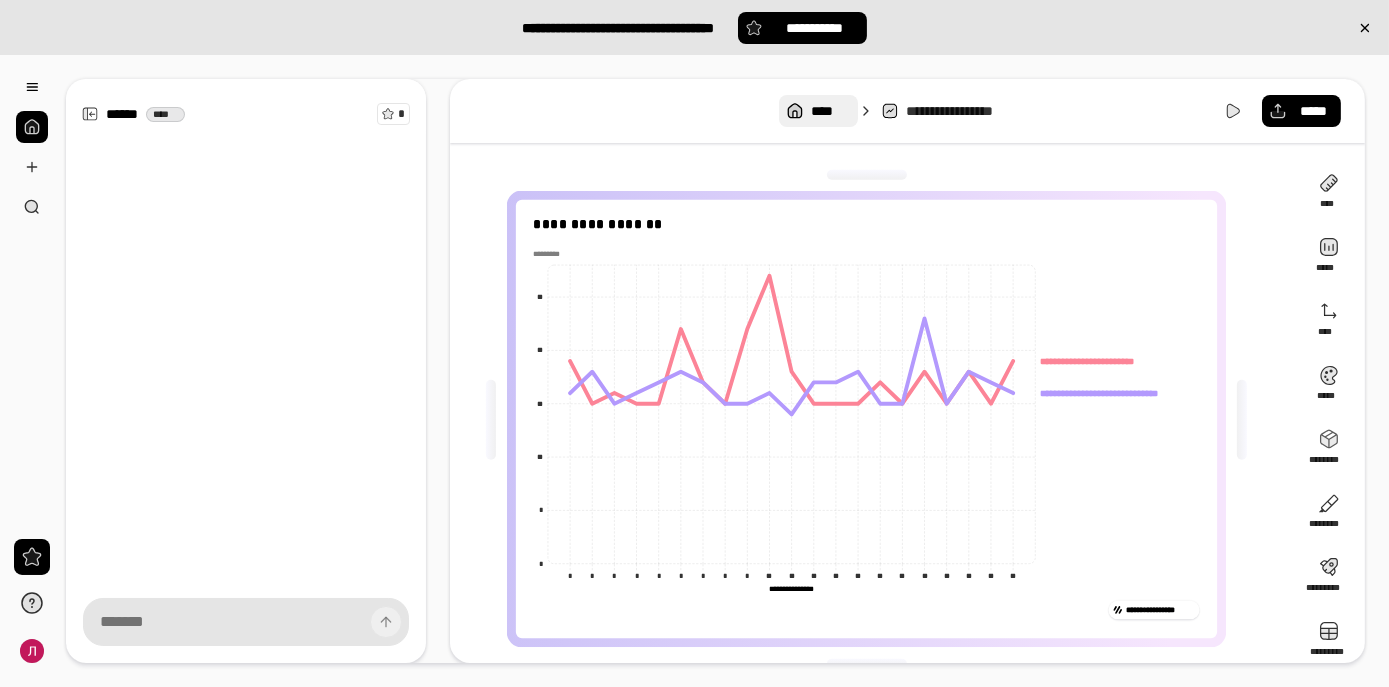 click on "****" at bounding box center [830, 111] 